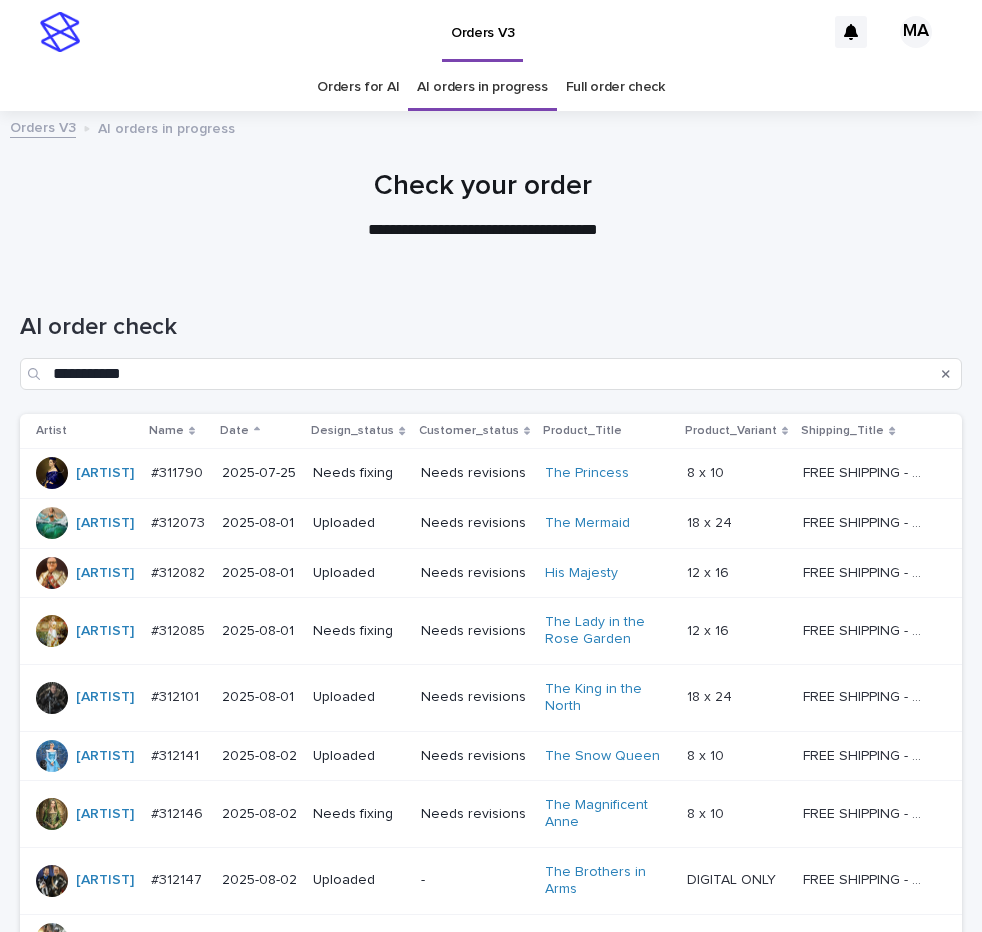 scroll, scrollTop: 0, scrollLeft: 0, axis: both 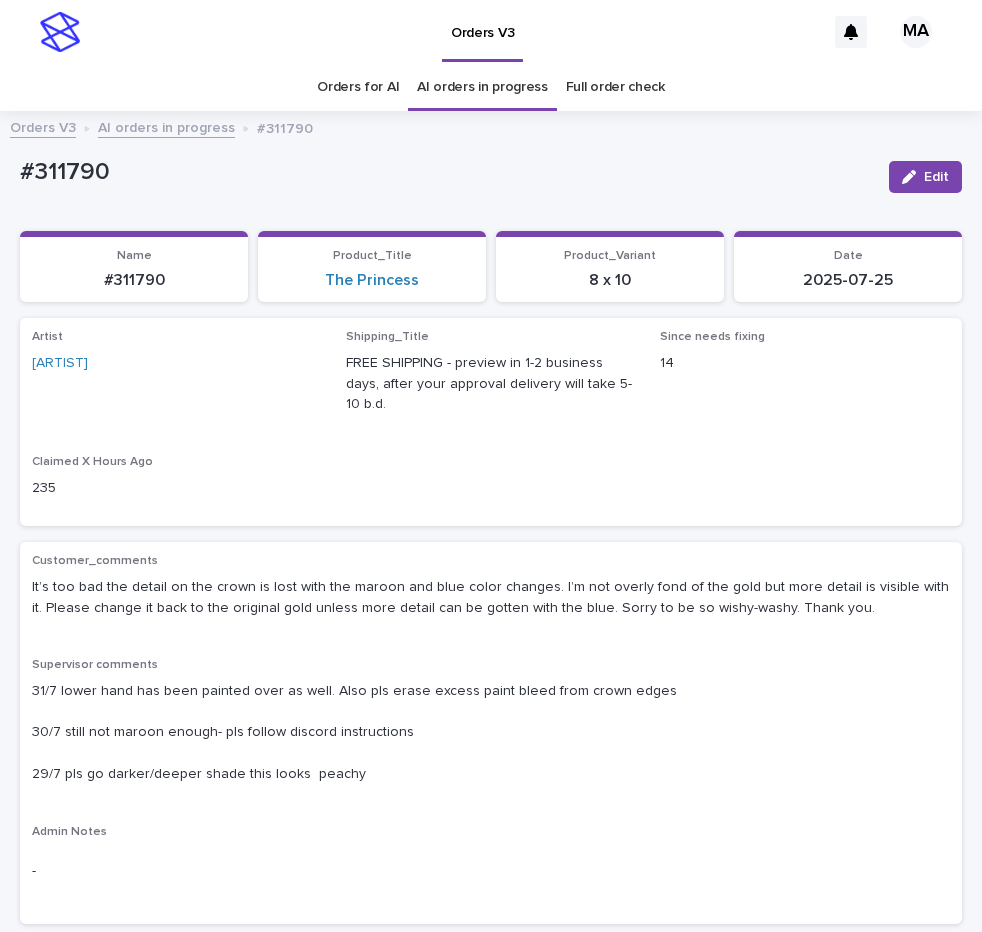 click on "Artist [ARTIST]   Shipping_Title FREE SHIPPING - preview in 1-2 business days, after your approval delivery will take 5-10 b.d. Since needs fixing 14 Claimed X Hours Ago 235" at bounding box center (491, 422) 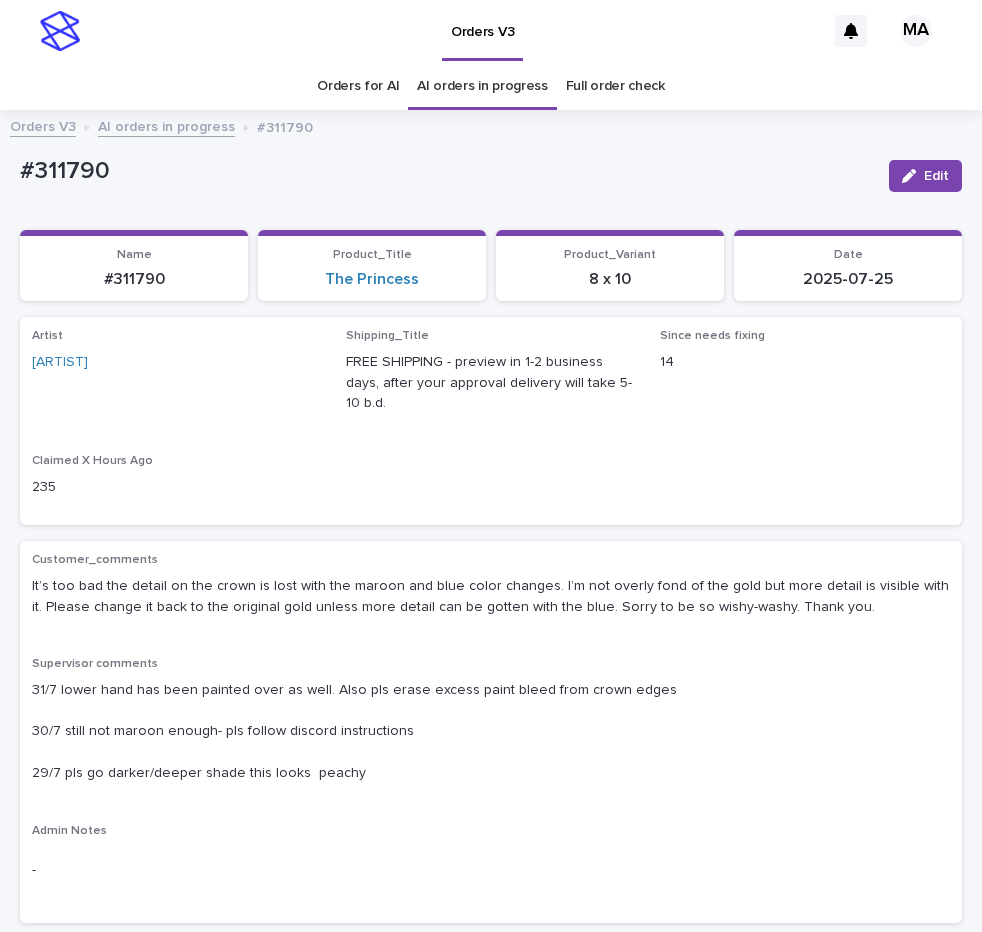 scroll, scrollTop: 0, scrollLeft: 0, axis: both 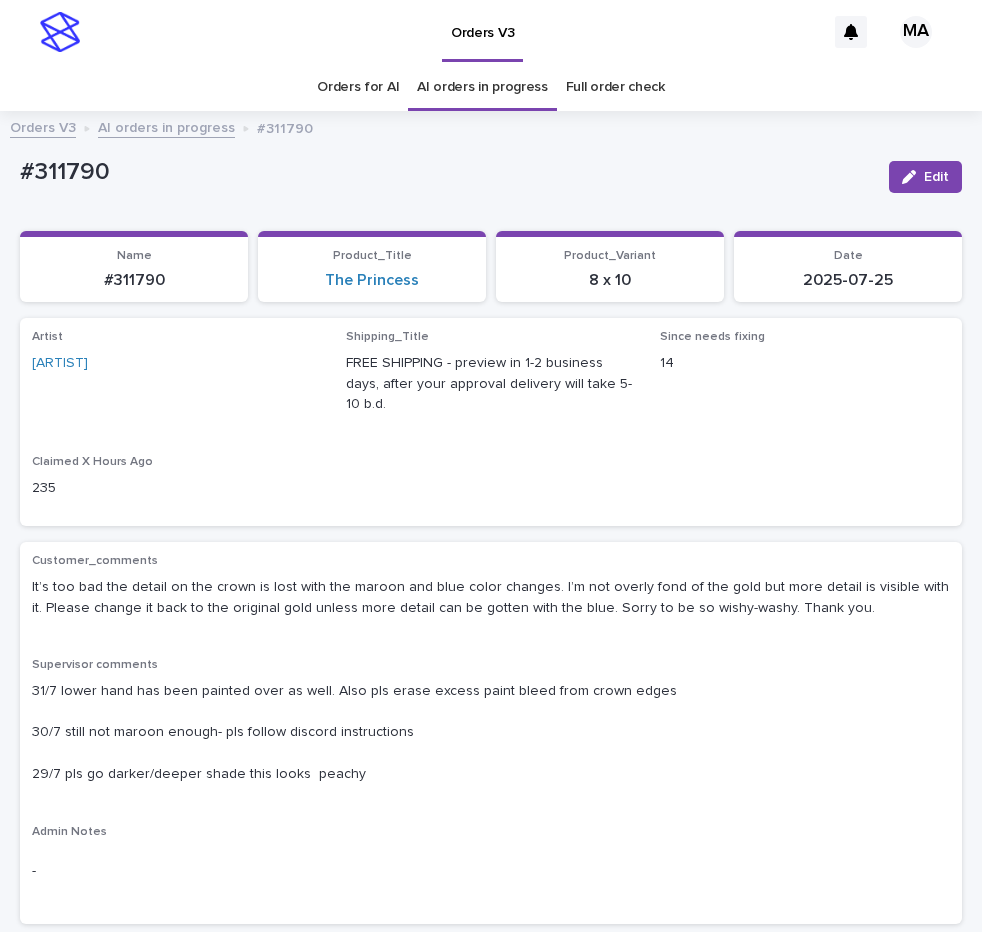 click on "Shipping_Title FREE SHIPPING - preview in 1-2 business days, after your approval delivery will take 5-10 b.d." at bounding box center (491, 380) 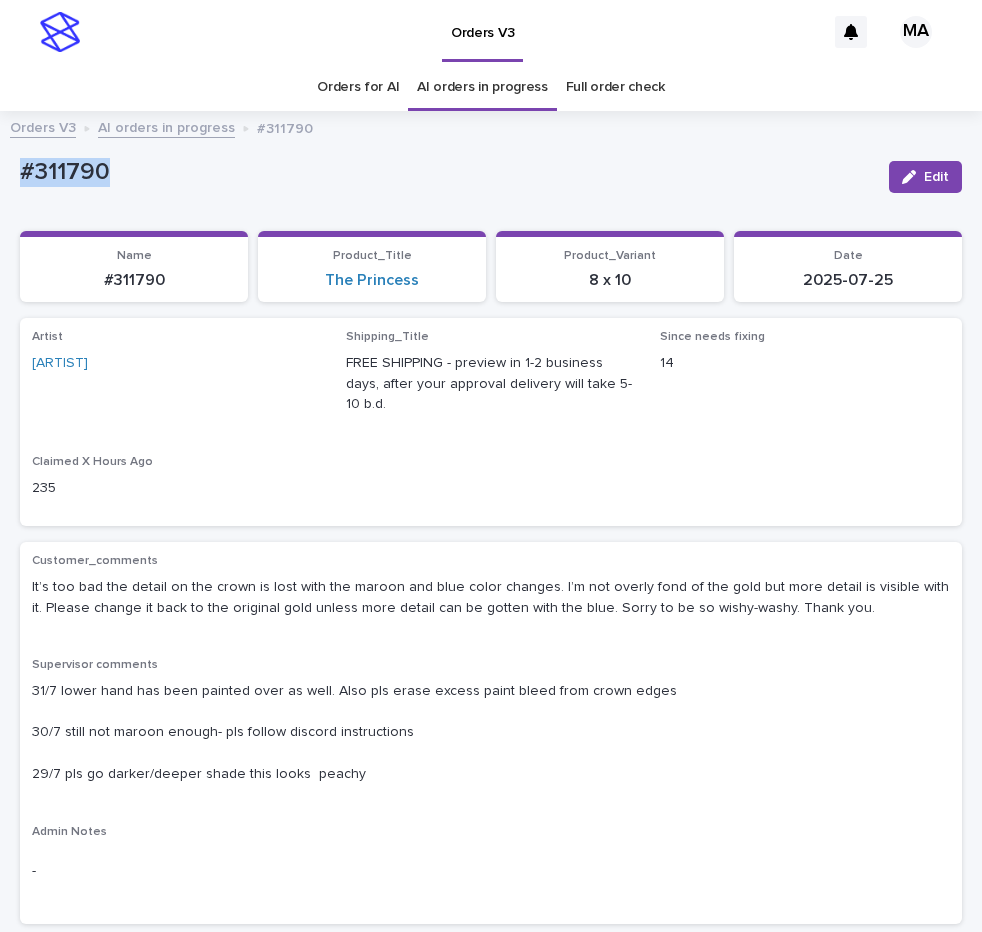 click on "#311790" at bounding box center [446, 170] 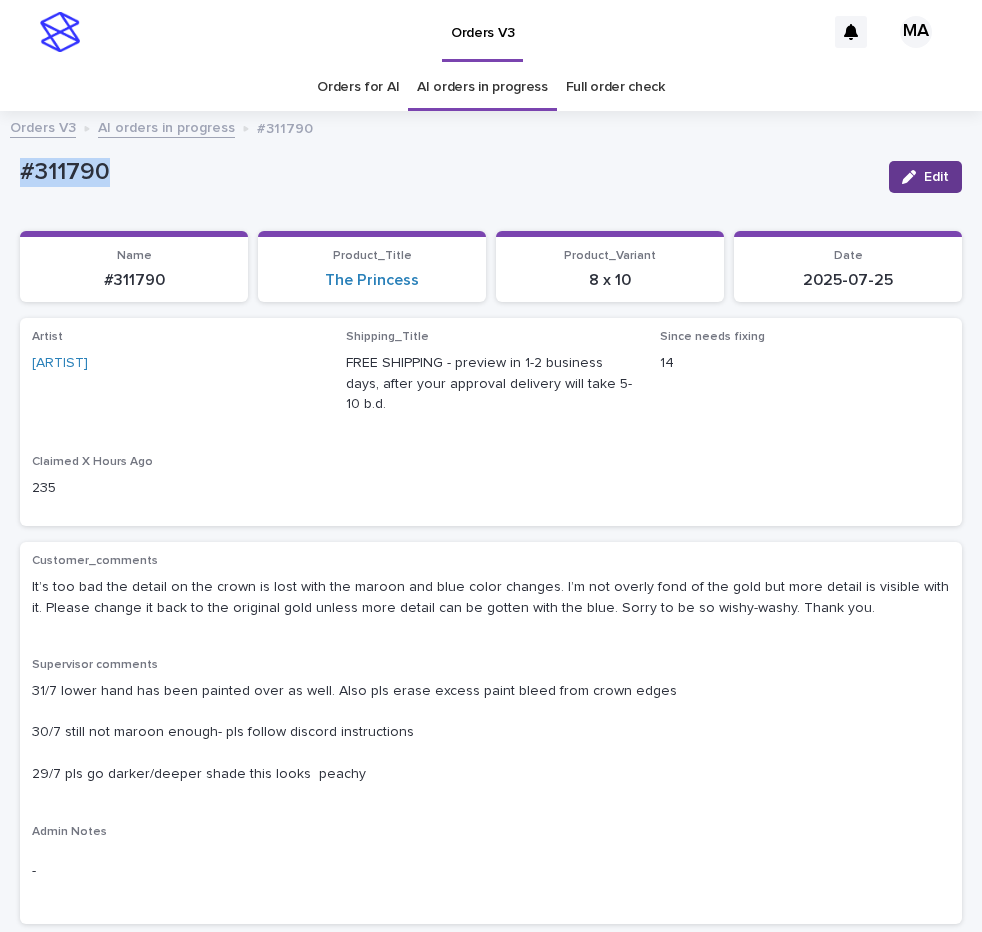 click on "Edit" at bounding box center (925, 177) 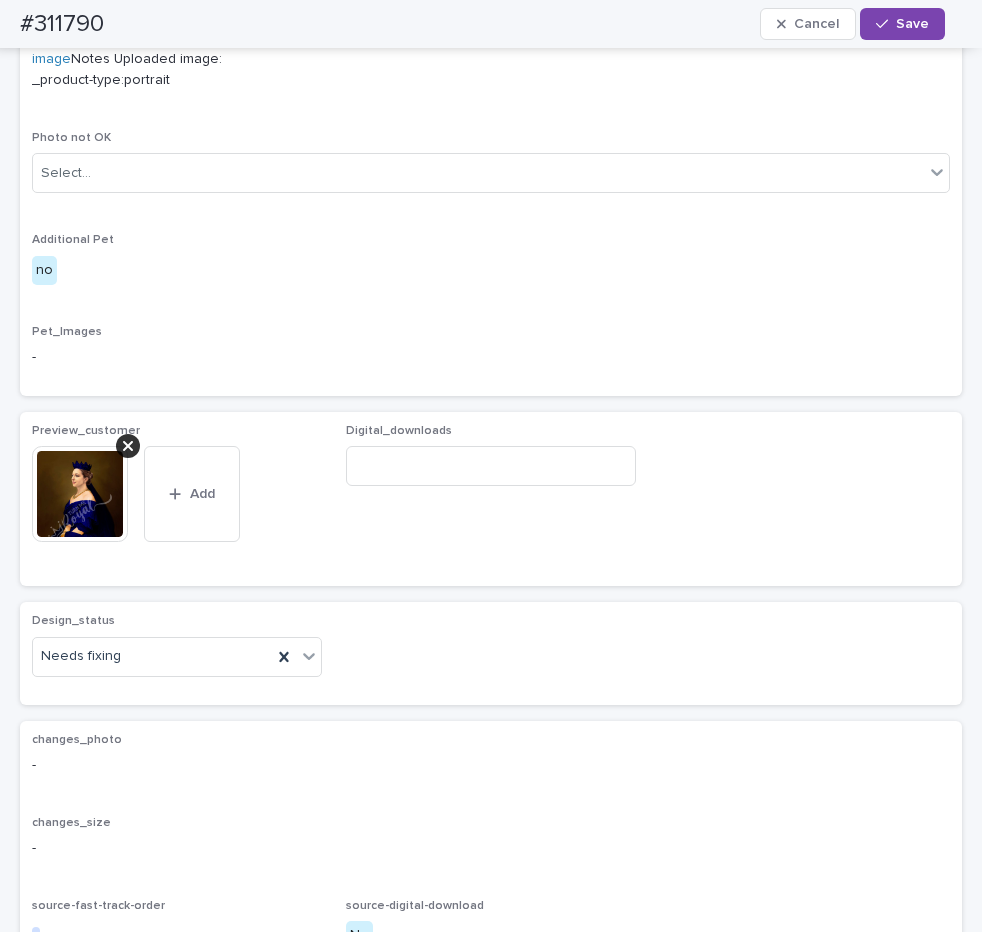 scroll, scrollTop: 1248, scrollLeft: 0, axis: vertical 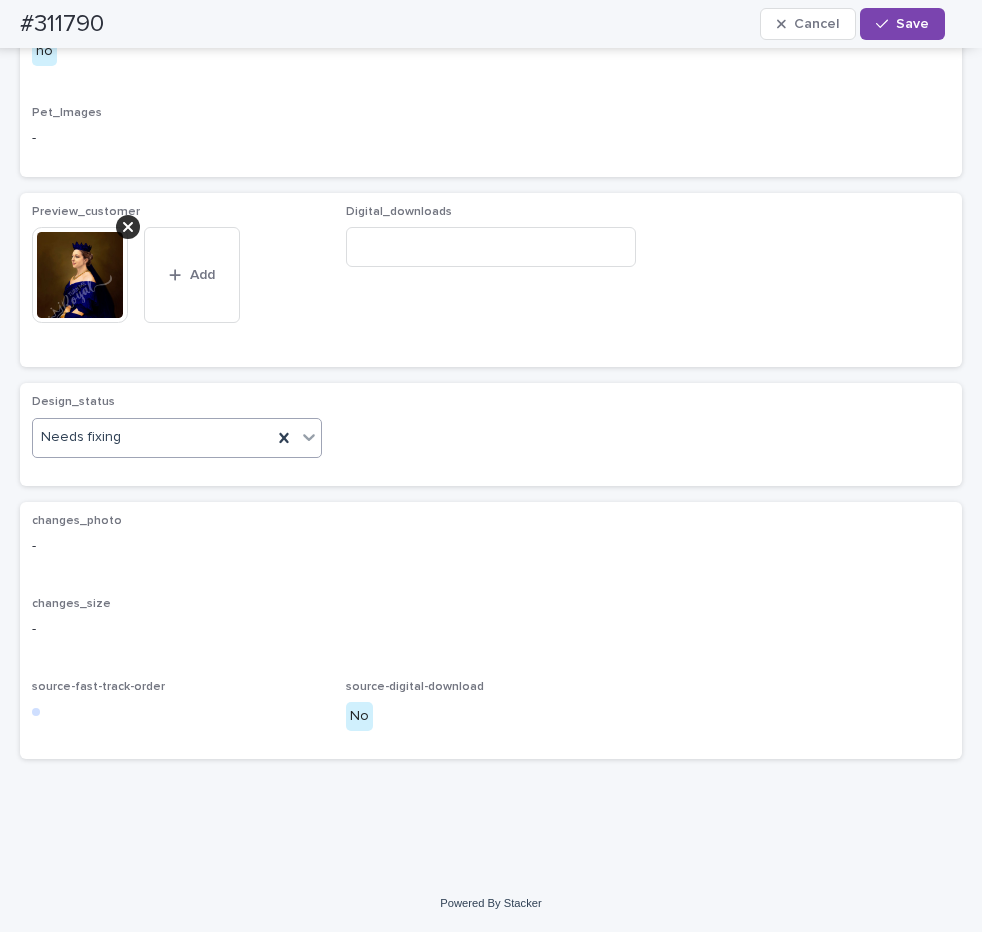 click 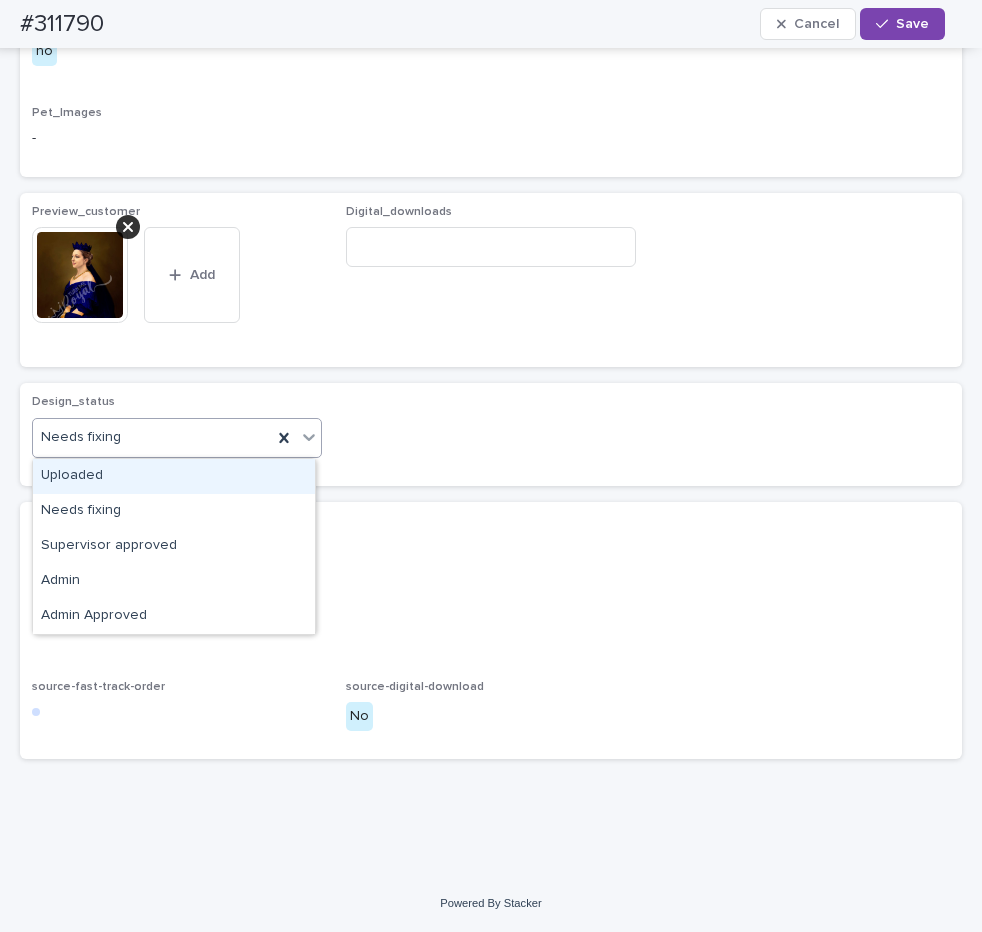 click on "Uploaded" at bounding box center (174, 476) 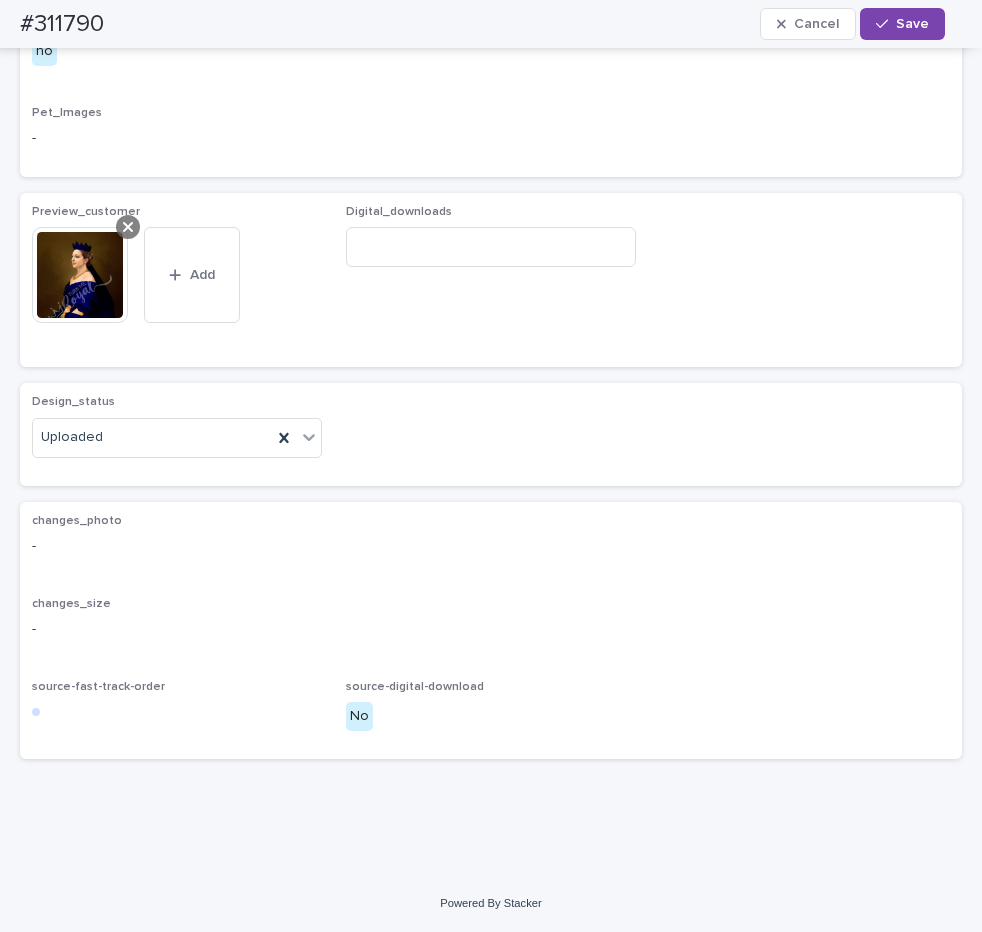 click 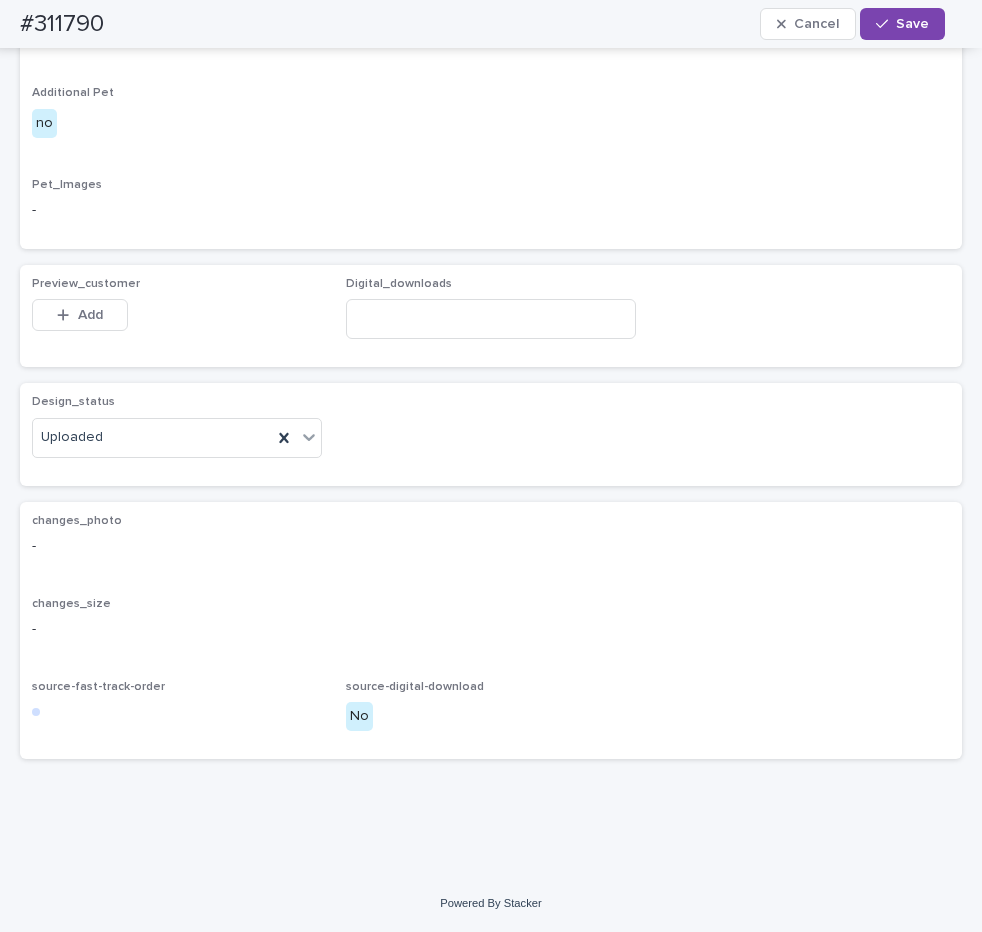 scroll, scrollTop: 1176, scrollLeft: 0, axis: vertical 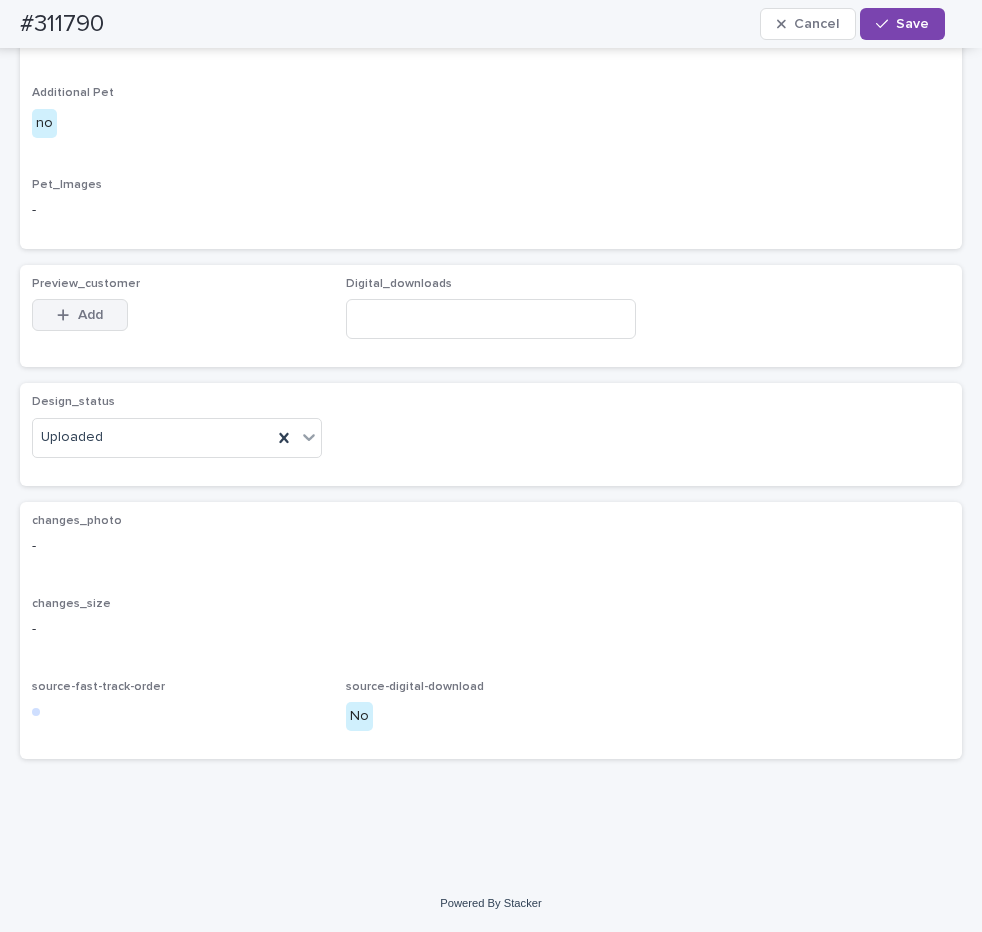 click on "Add" at bounding box center (80, 315) 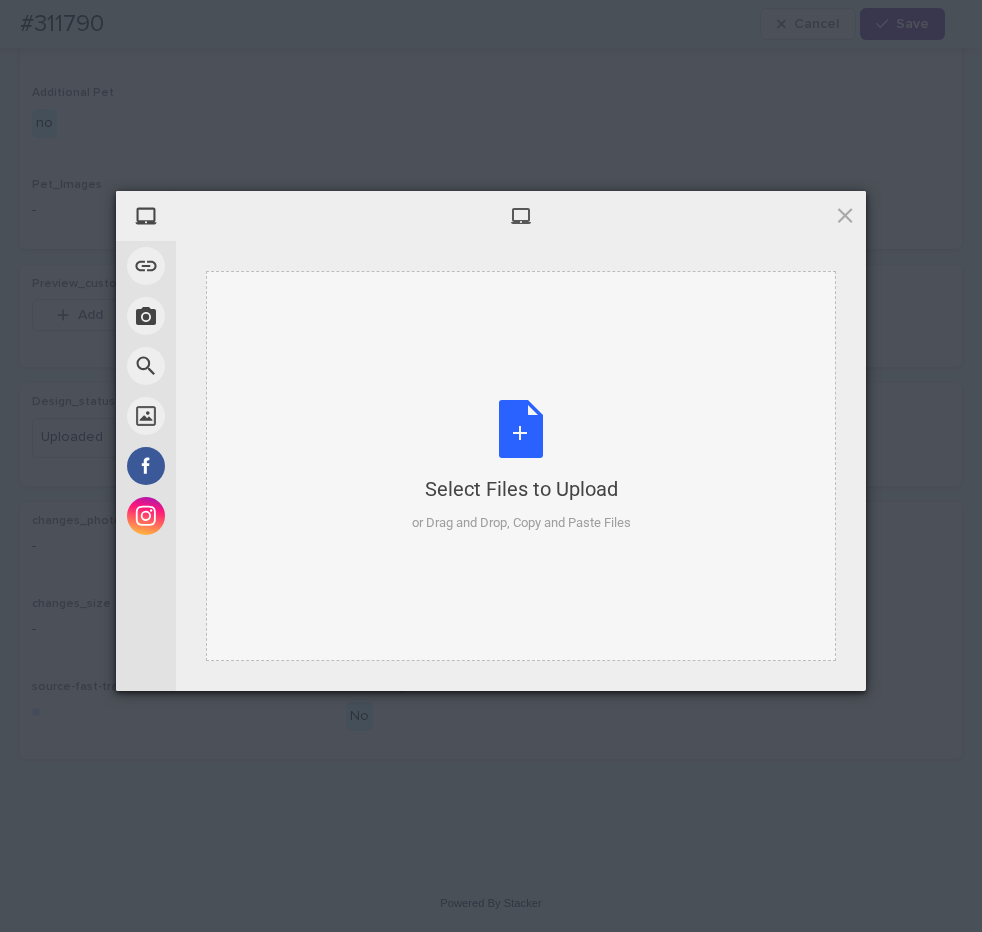 click on "Select Files to Upload
or Drag and Drop, Copy and Paste Files" at bounding box center [521, 466] 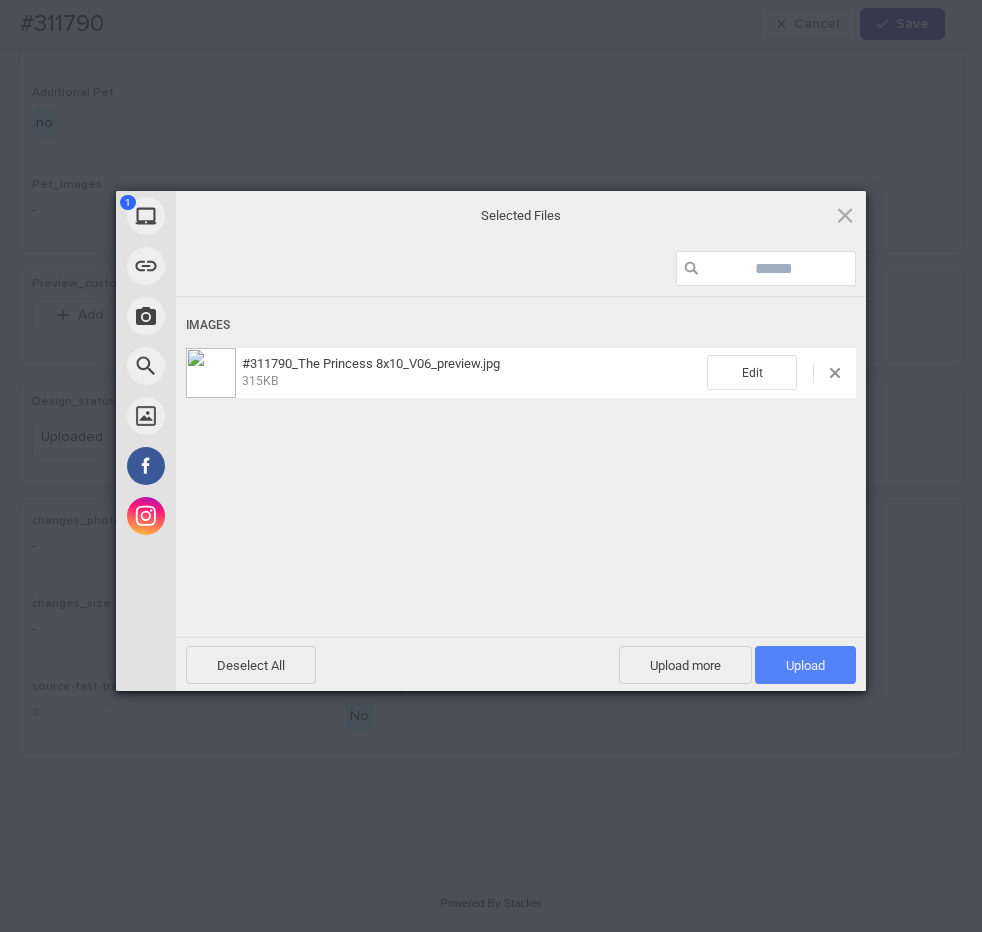 click on "Upload
1" at bounding box center (805, 665) 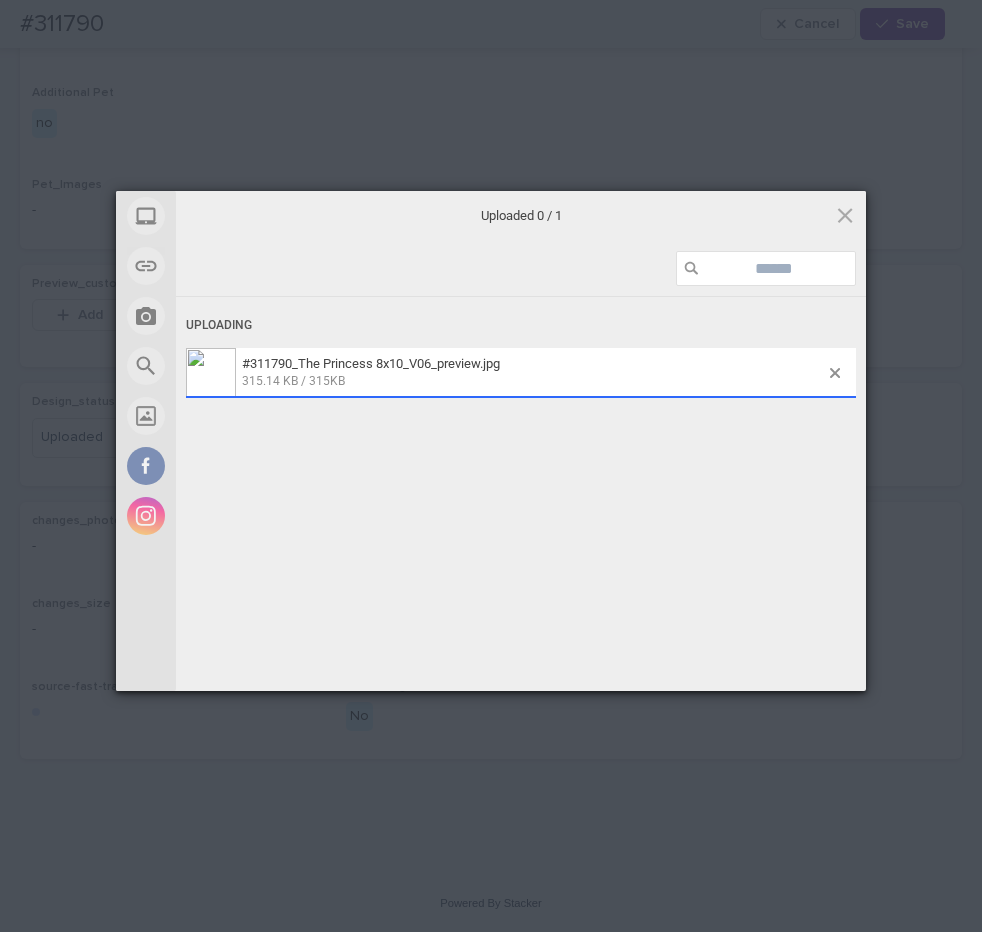 scroll, scrollTop: 1176, scrollLeft: 0, axis: vertical 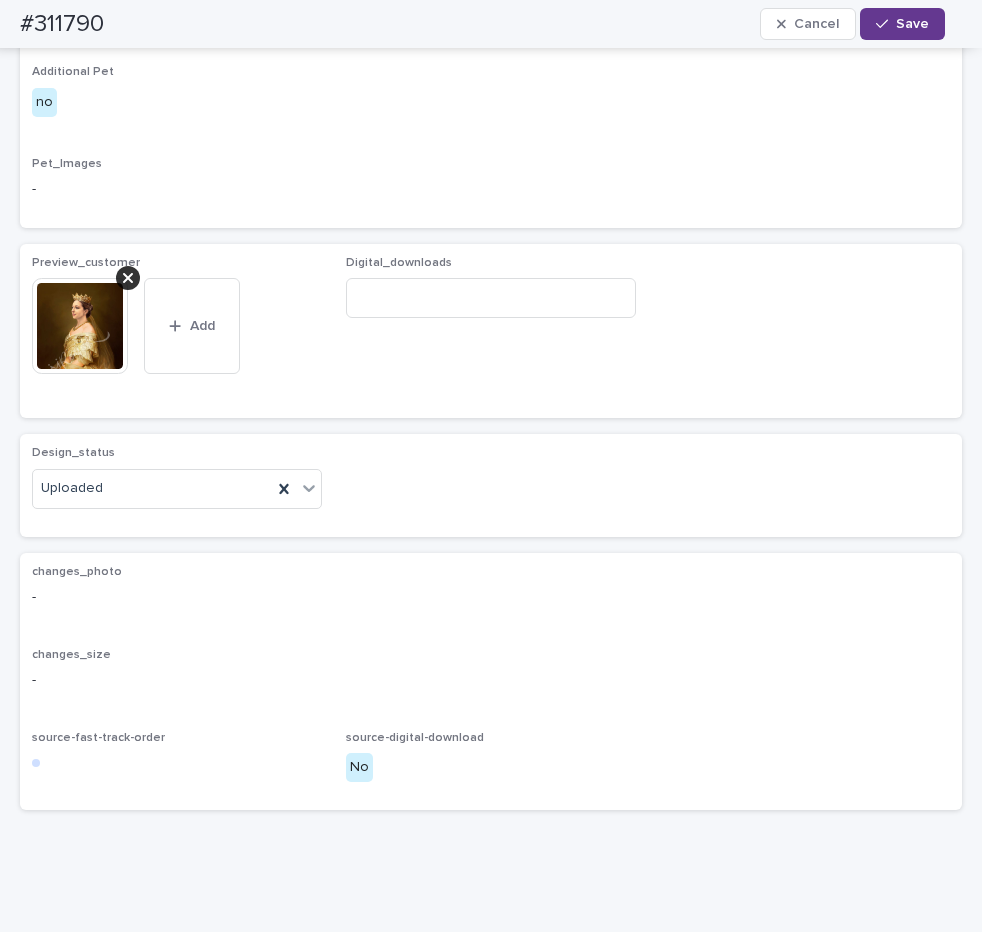 click on "Save" at bounding box center [912, 24] 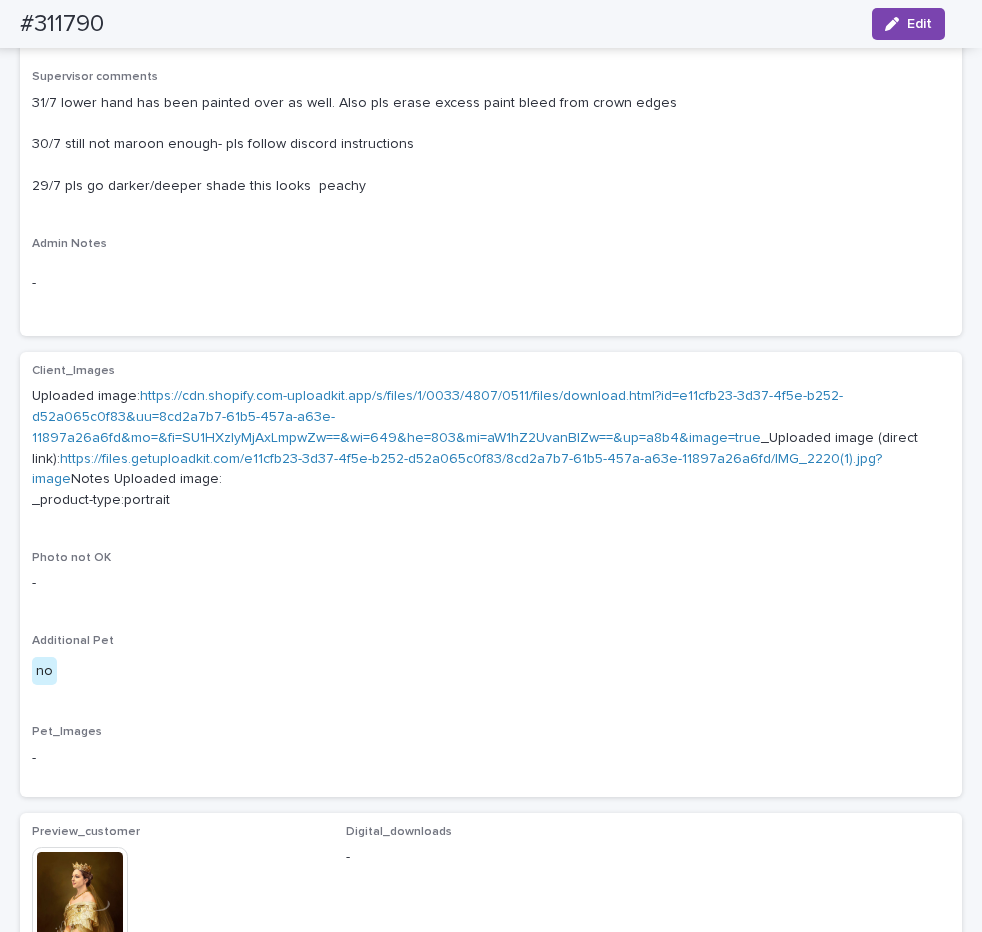 scroll, scrollTop: 562, scrollLeft: 0, axis: vertical 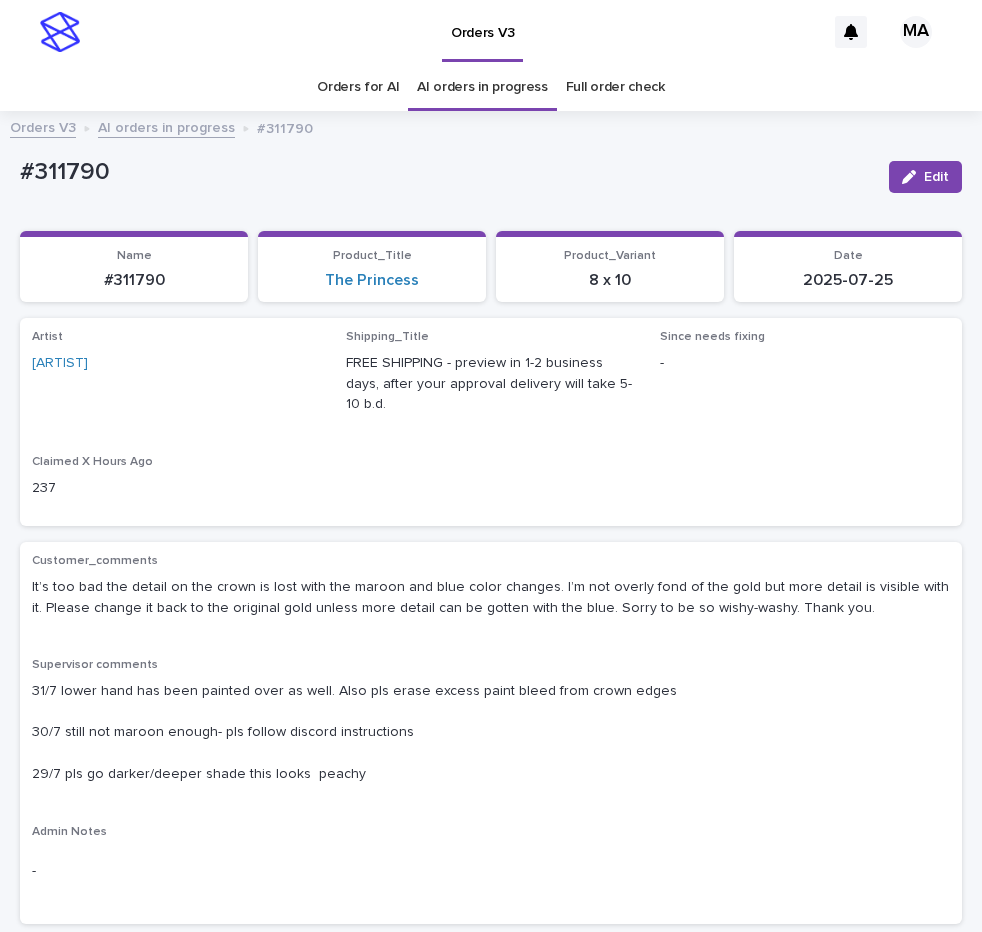 click on "AI orders in progress" at bounding box center (166, 126) 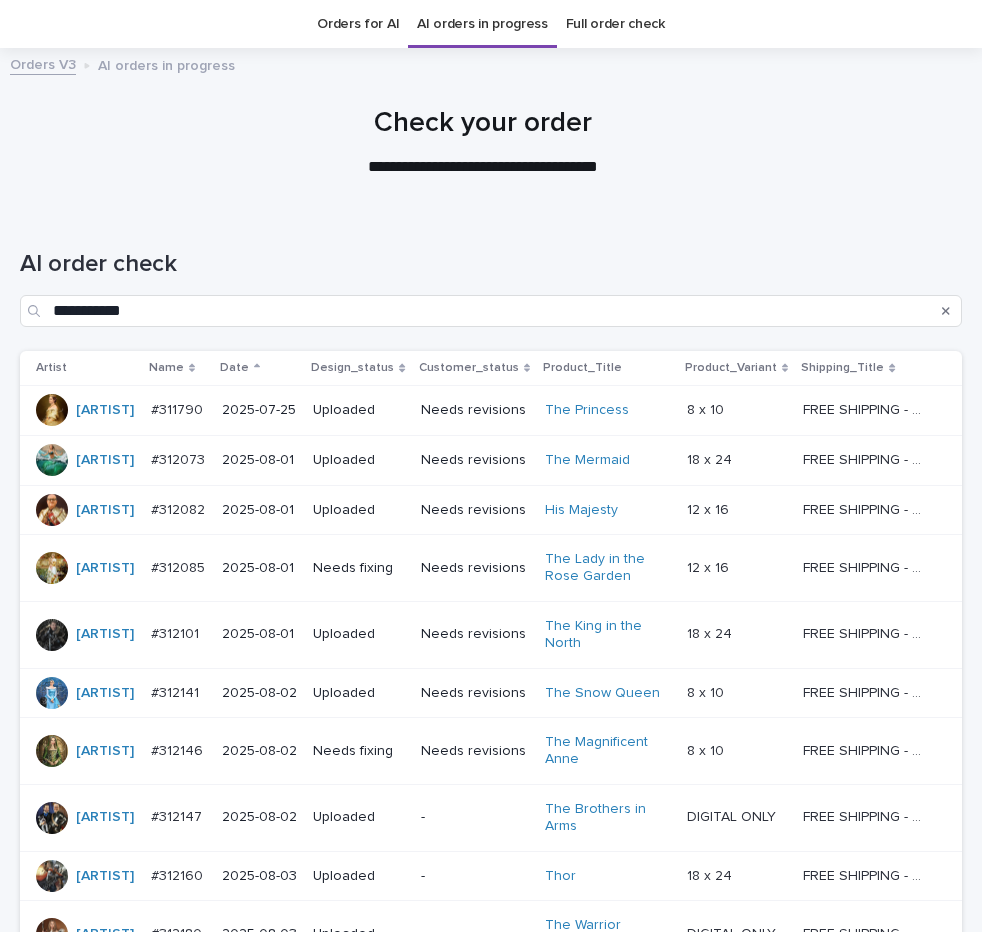 scroll, scrollTop: 64, scrollLeft: 0, axis: vertical 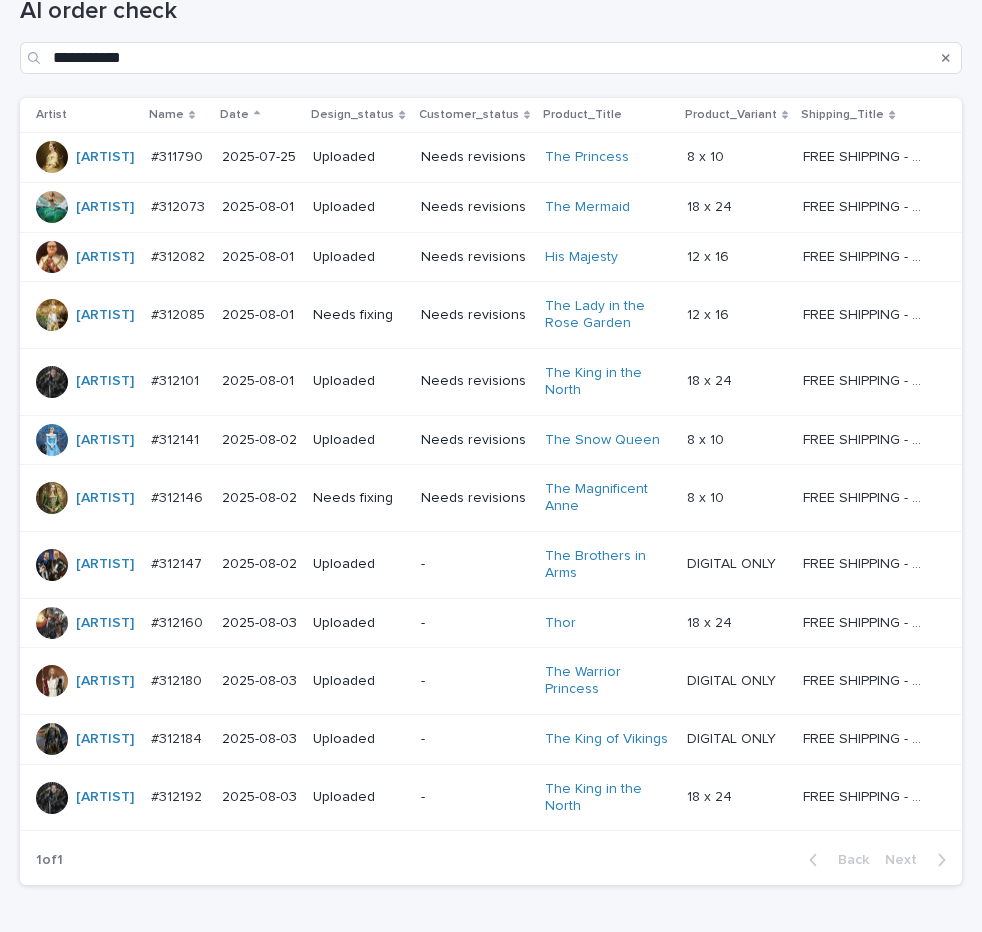 click at bounding box center (737, 498) 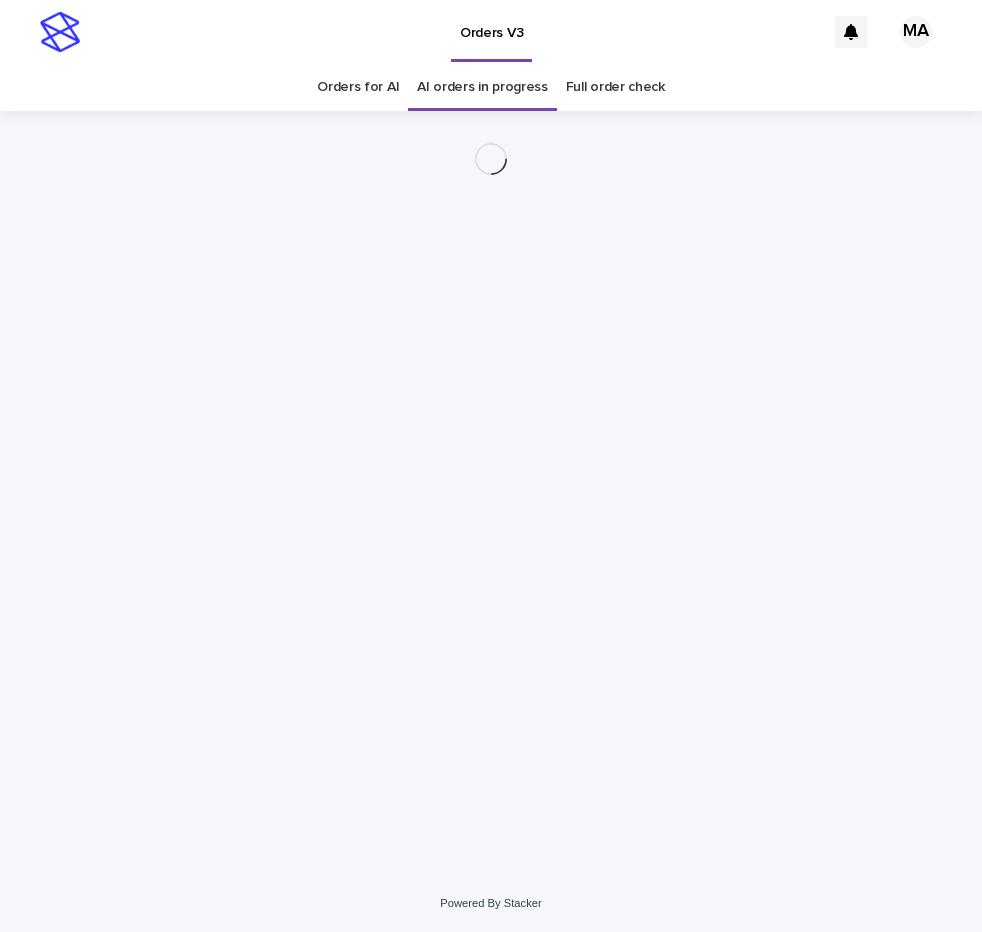 scroll, scrollTop: 0, scrollLeft: 0, axis: both 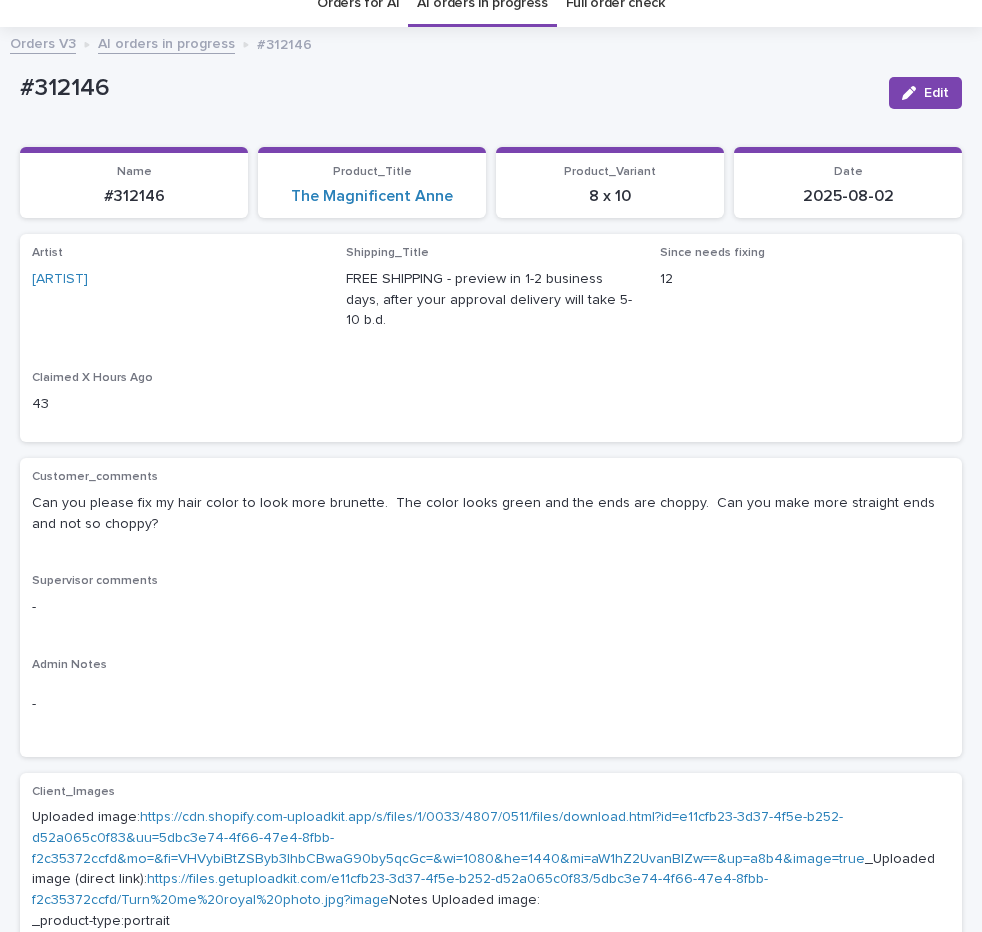 click on "Customer_comments Can you please fix my hair color to look more brunette.  The color looks green and the ends are choppy.  Can you make more straight ends and not so choppy? Supervisor comments - Admin Notes -" at bounding box center (491, 607) 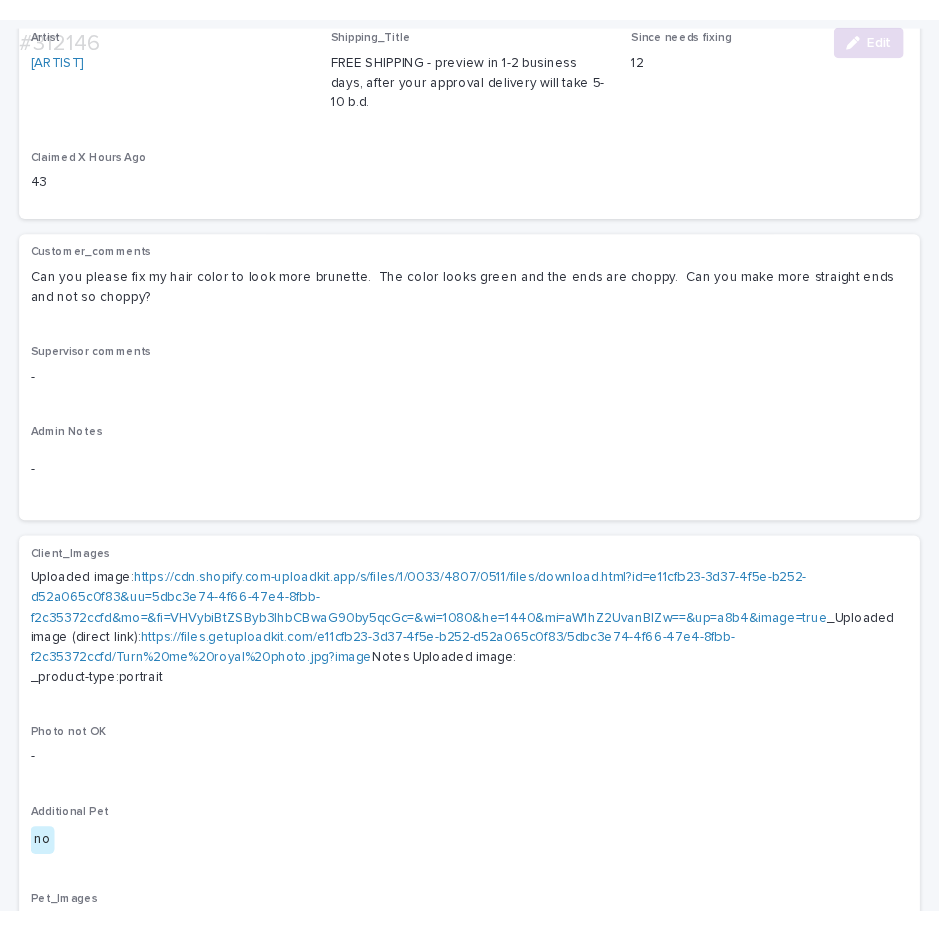 scroll, scrollTop: 336, scrollLeft: 0, axis: vertical 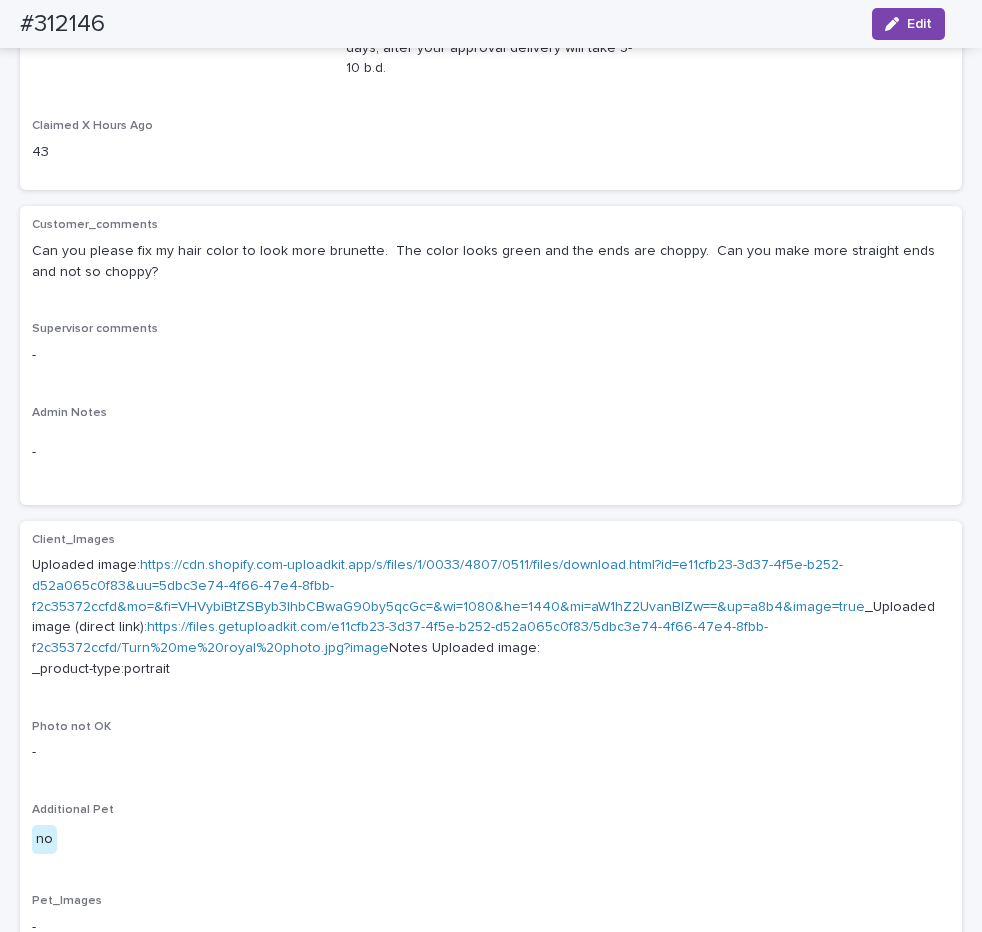 click on "https://cdn.shopify.com-uploadkit.app/s/files/1/0033/4807/0511/files/download.html?id=e11cfb23-3d37-4f5e-b252-d52a065c0f83&uu=5dbc3e74-4f66-47e4-8fbb-f2c35372ccfd&mo=&fi=VHVybiBtZSByb3lhbCBwaG90by5qcGc=&wi=1080&he=1440&mi=aW1hZ2UvanBlZw==&up=a8b4&image=true" at bounding box center [448, 586] 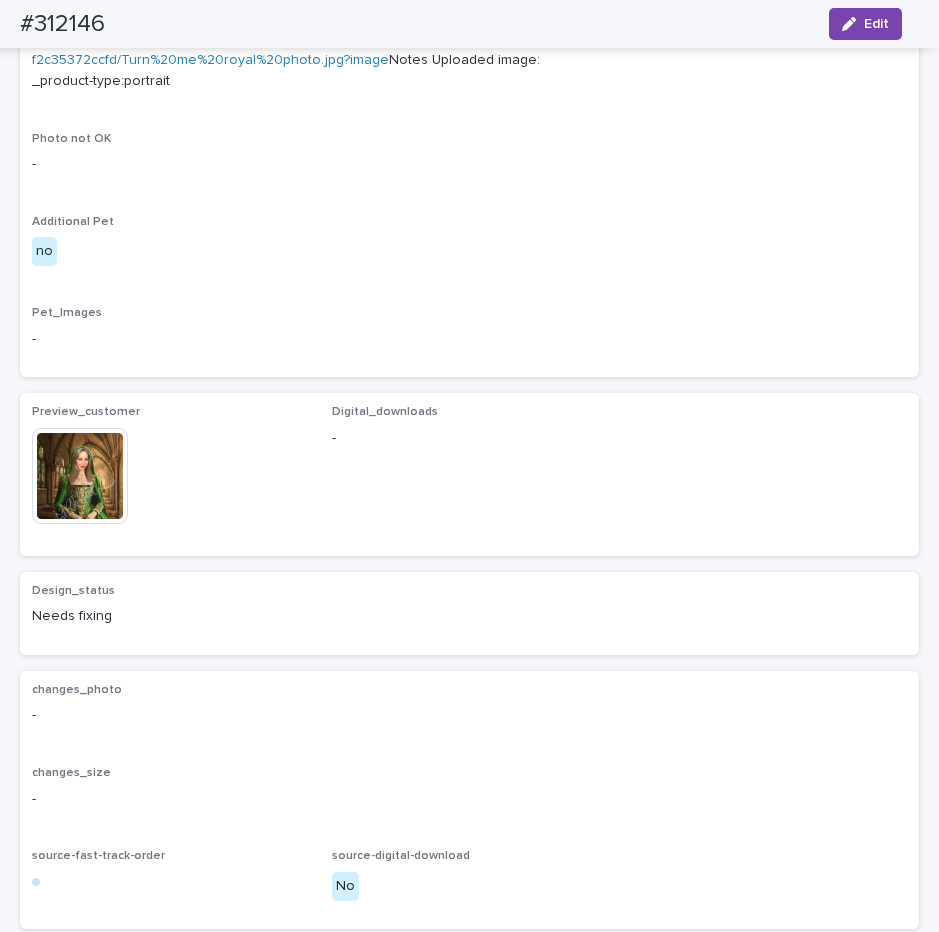 scroll, scrollTop: 1114, scrollLeft: 0, axis: vertical 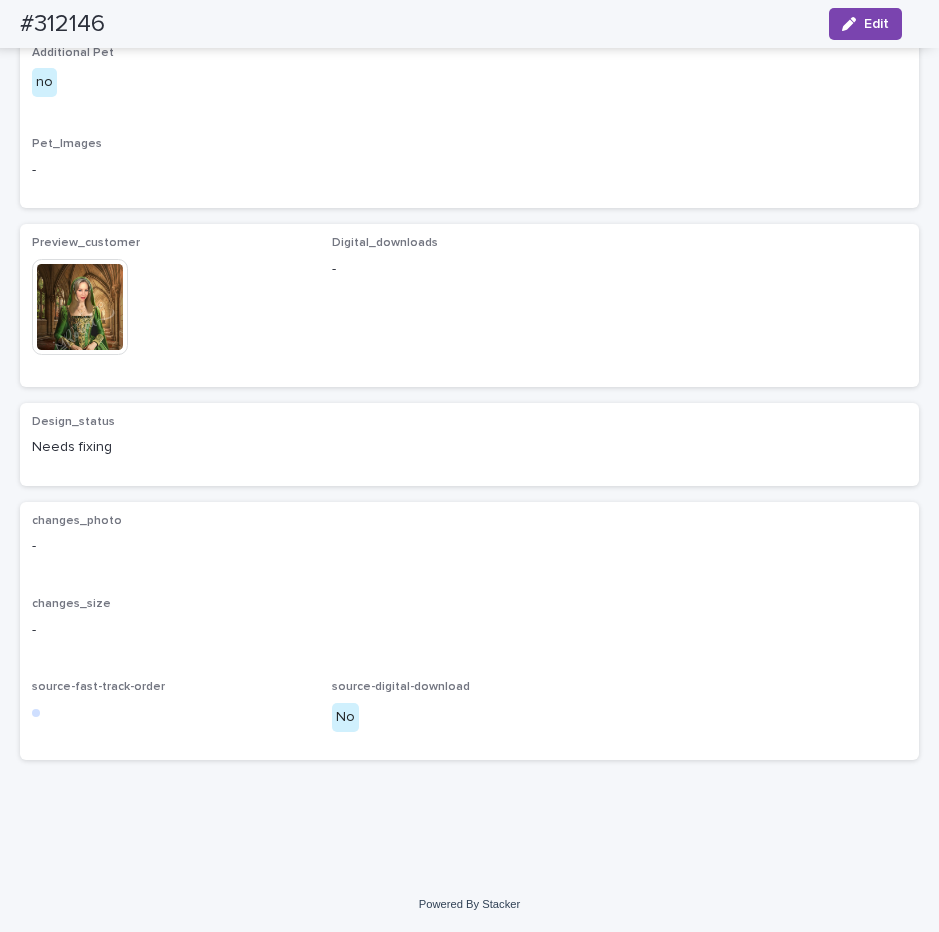 click on "Digital_downloads -" at bounding box center (470, 305) 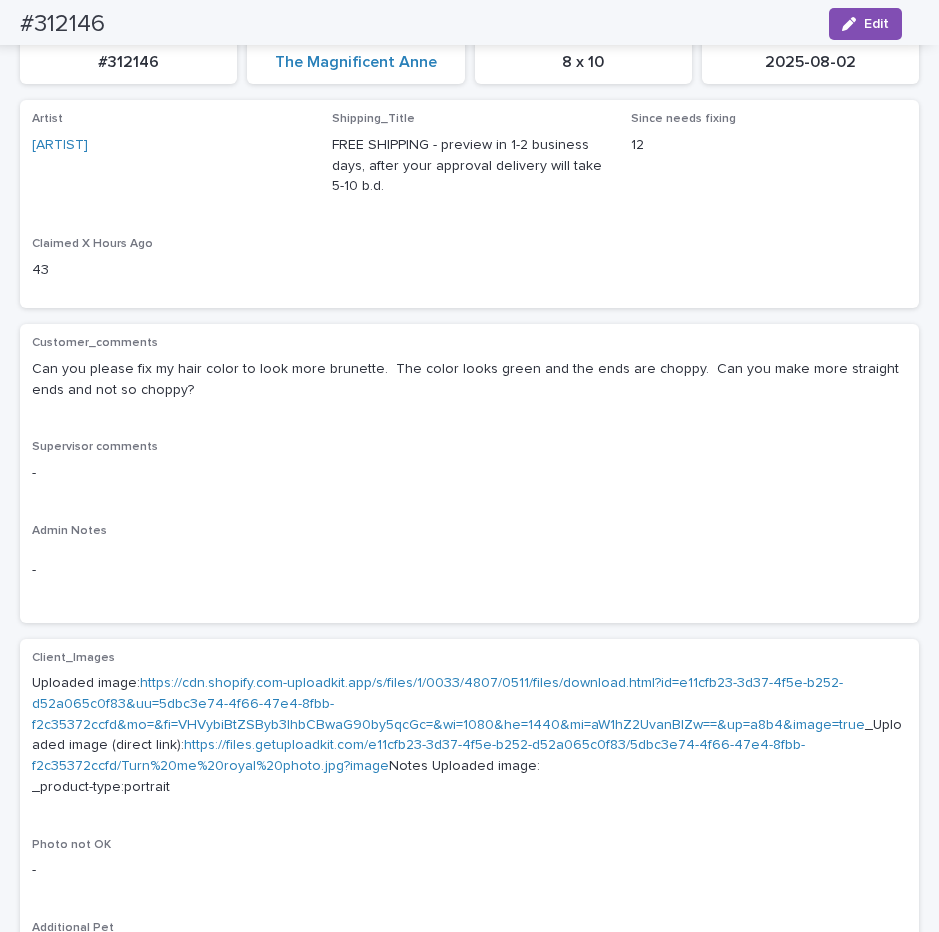 scroll, scrollTop: 106, scrollLeft: 0, axis: vertical 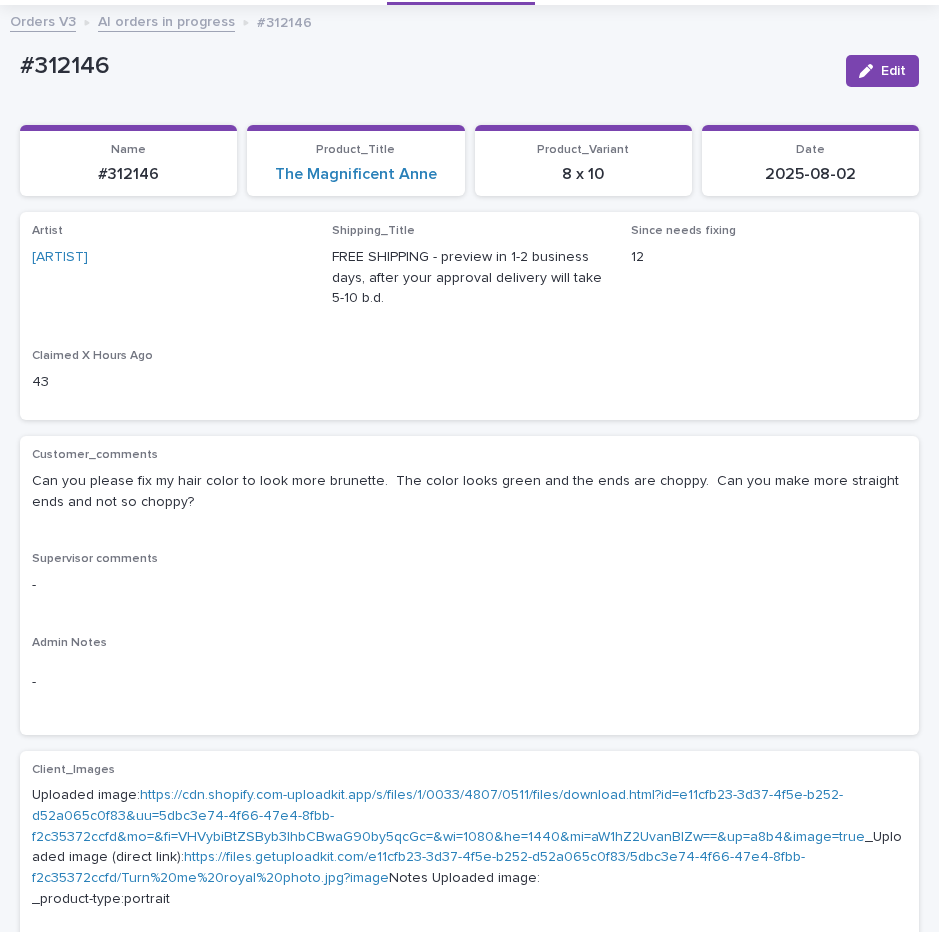 click on "Artist [ARTIST]   Shipping_Title FREE SHIPPING - preview in 1-2 business days, after your approval delivery will take 5-10 b.d. Since needs fixing 12 Claimed X Hours Ago 43" at bounding box center (469, 316) 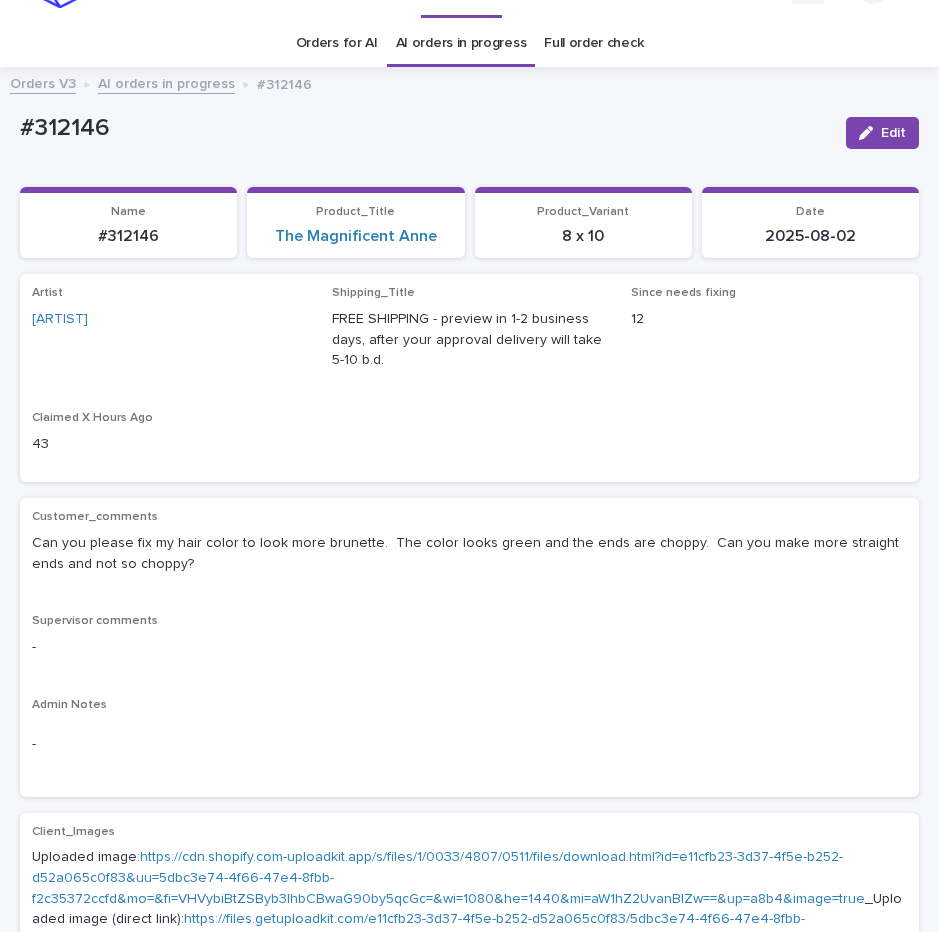 scroll, scrollTop: 0, scrollLeft: 0, axis: both 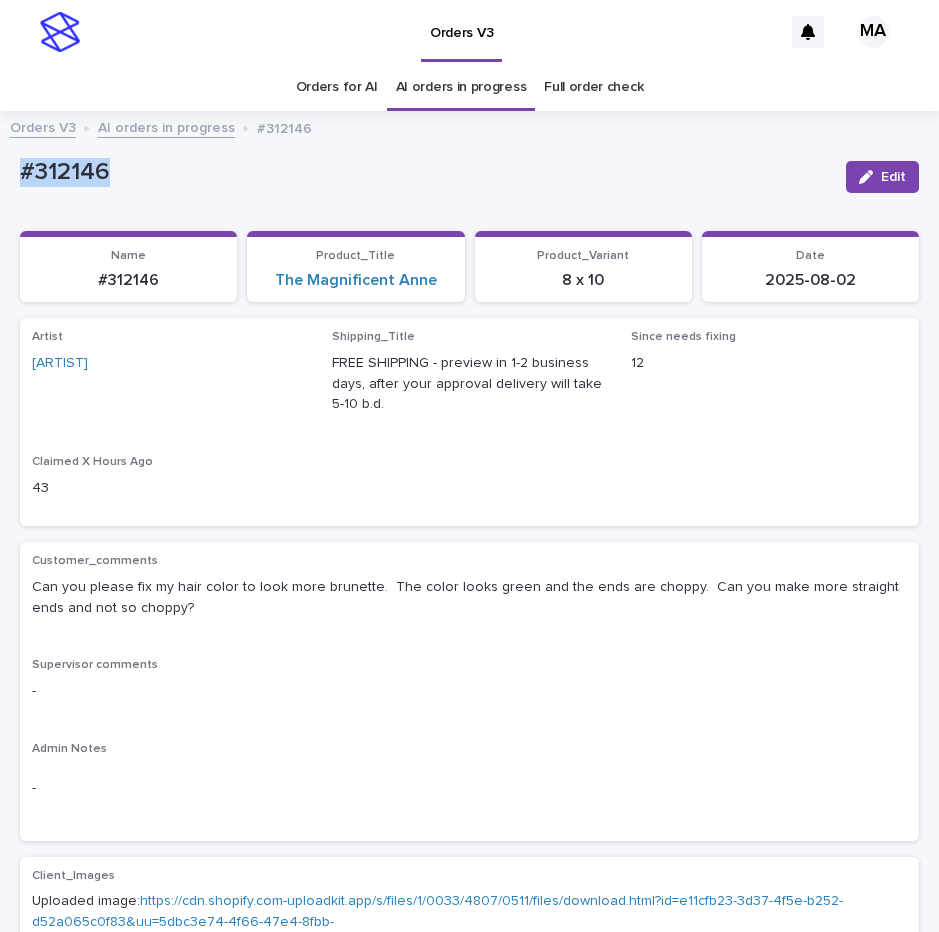 drag, startPoint x: 4, startPoint y: 190, endPoint x: 197, endPoint y: 191, distance: 193.0026 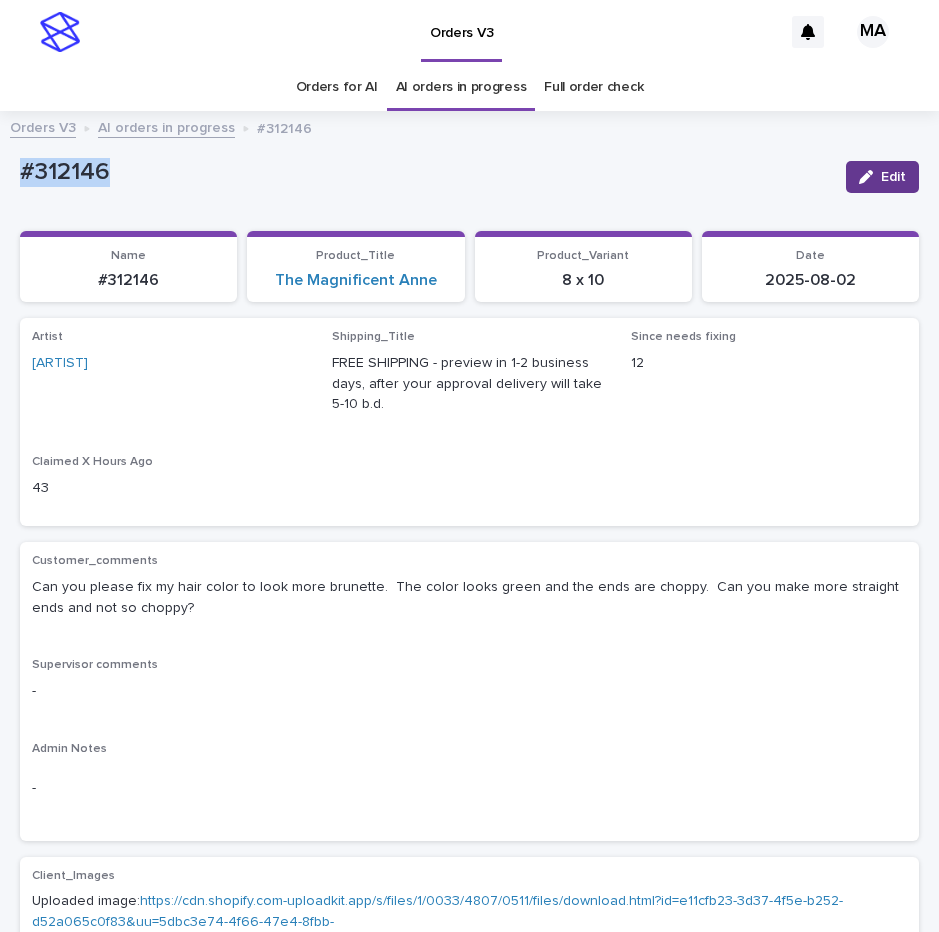 click on "Edit" at bounding box center [882, 177] 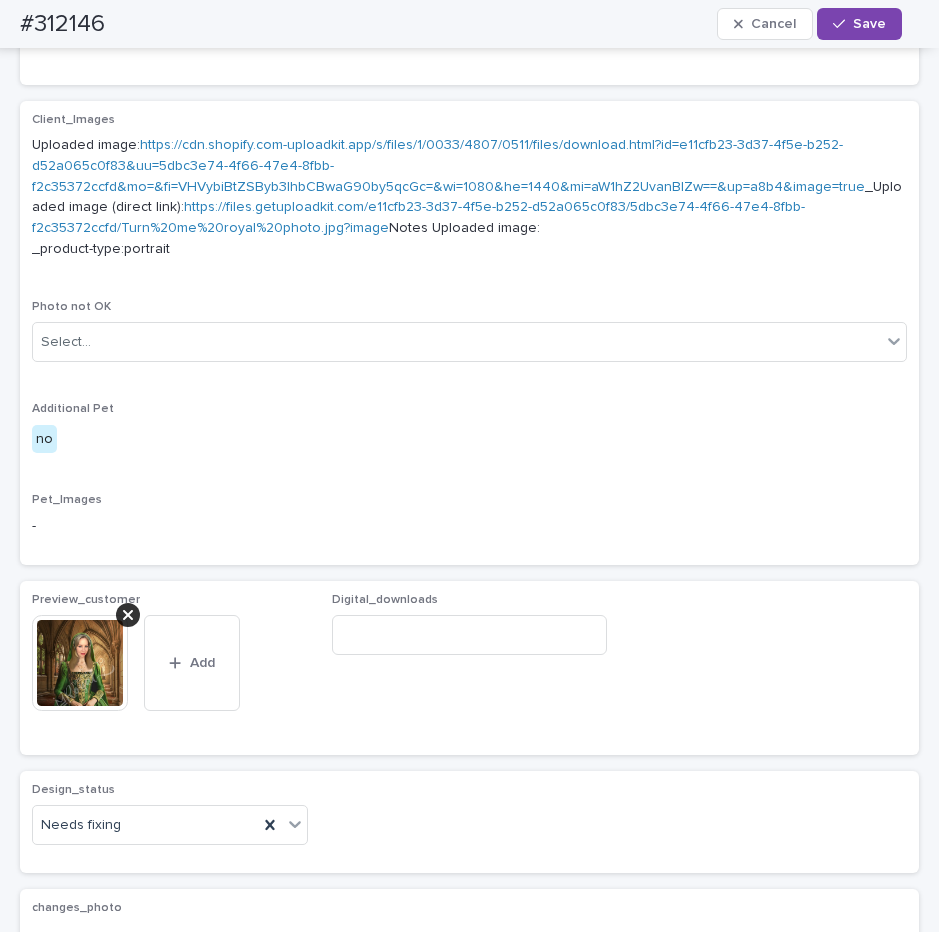 scroll, scrollTop: 1092, scrollLeft: 0, axis: vertical 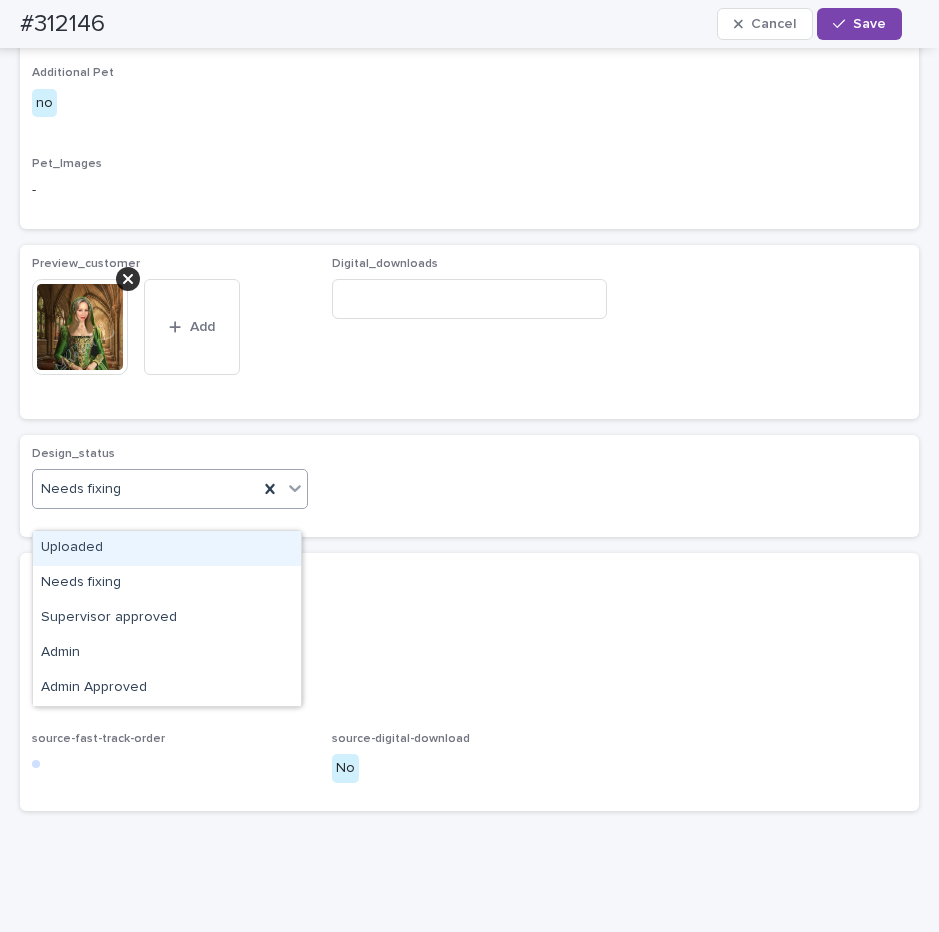 click 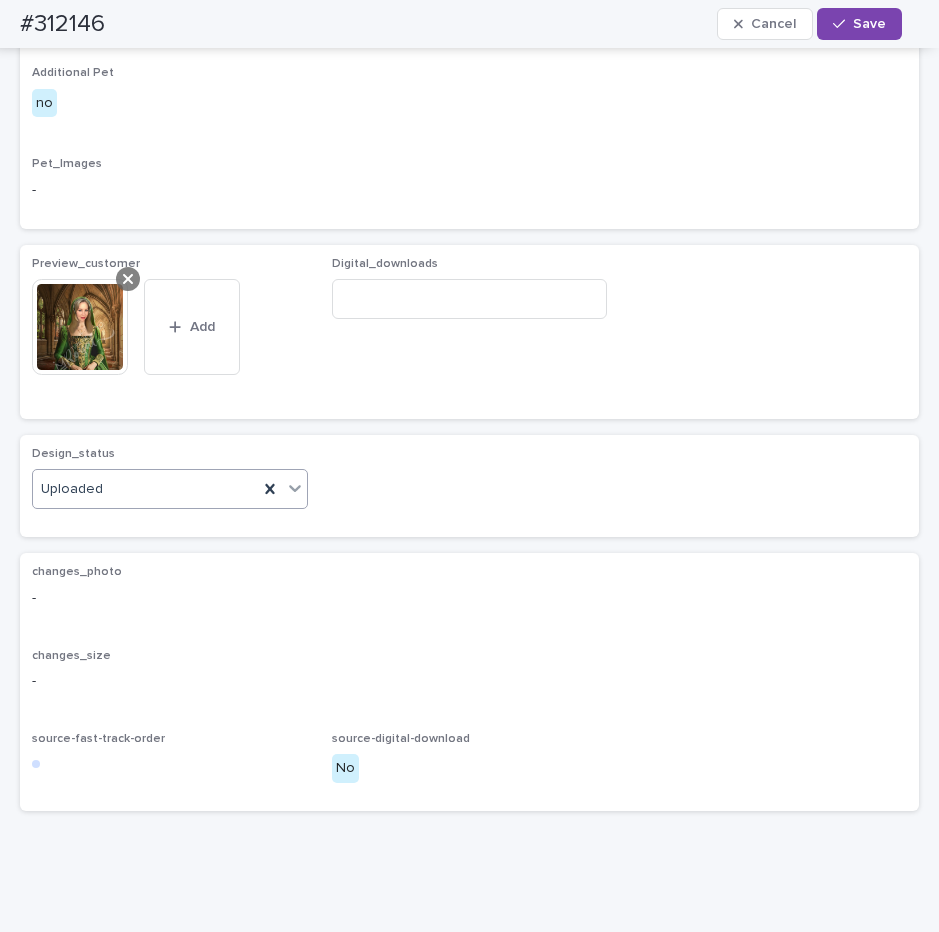 click 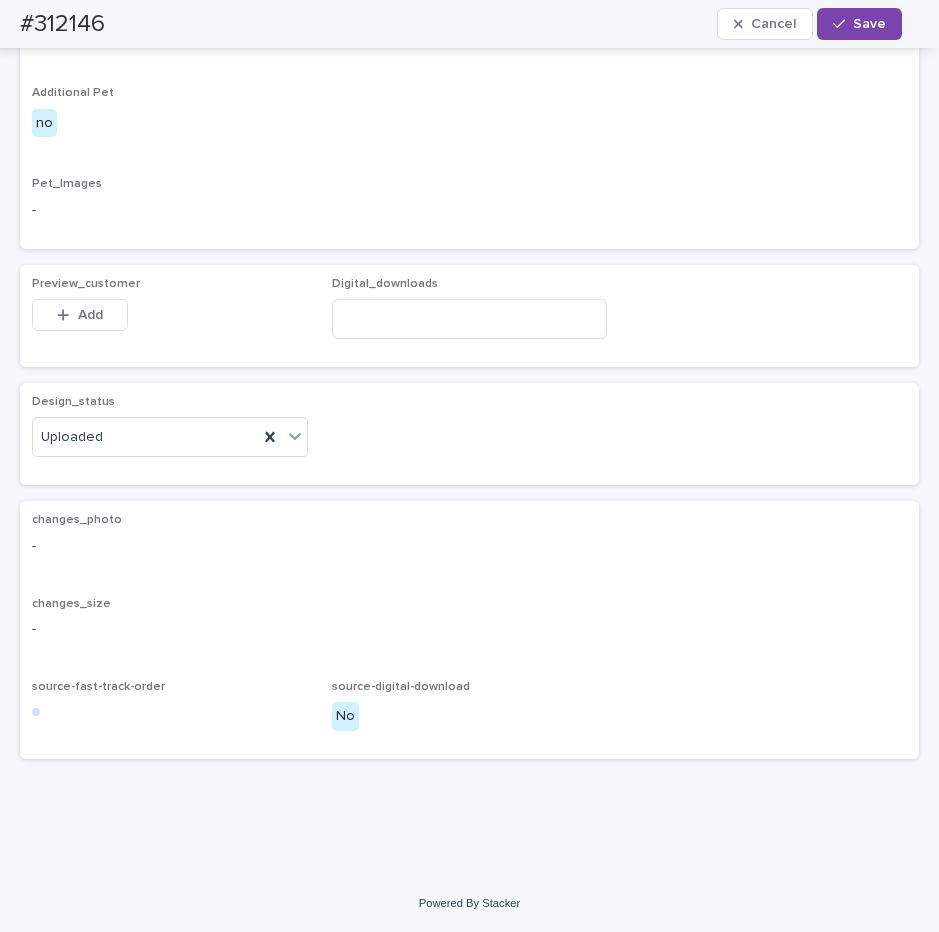 click on "Preview_customer This file cannot be opened Download File Add Digital_downloads" at bounding box center (469, 316) 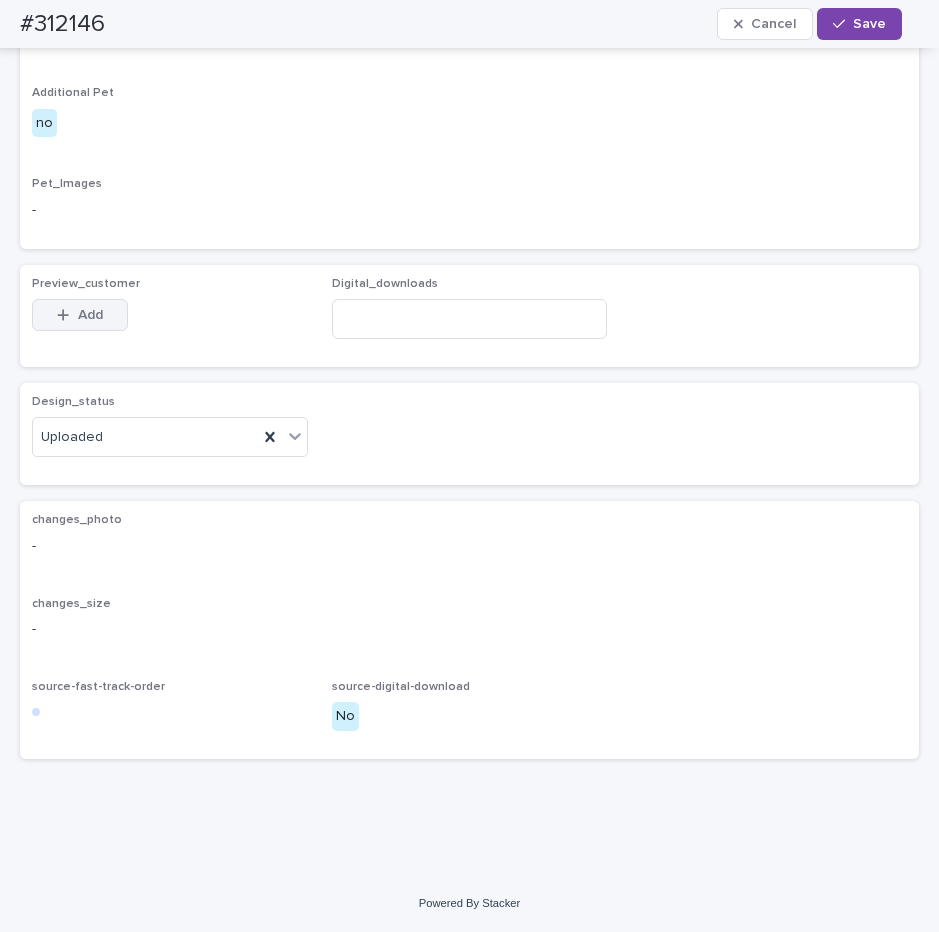 click on "Add" at bounding box center [80, 315] 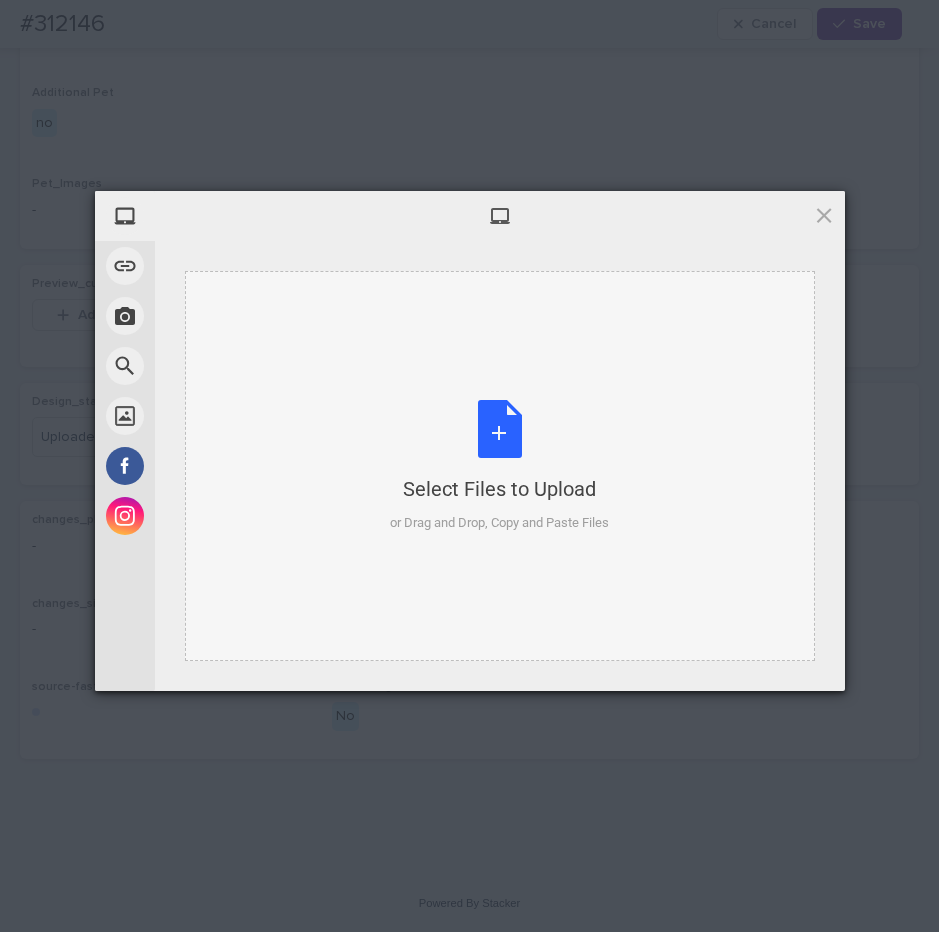 click on "Select Files to Upload
or Drag and Drop, Copy and Paste Files" at bounding box center [499, 466] 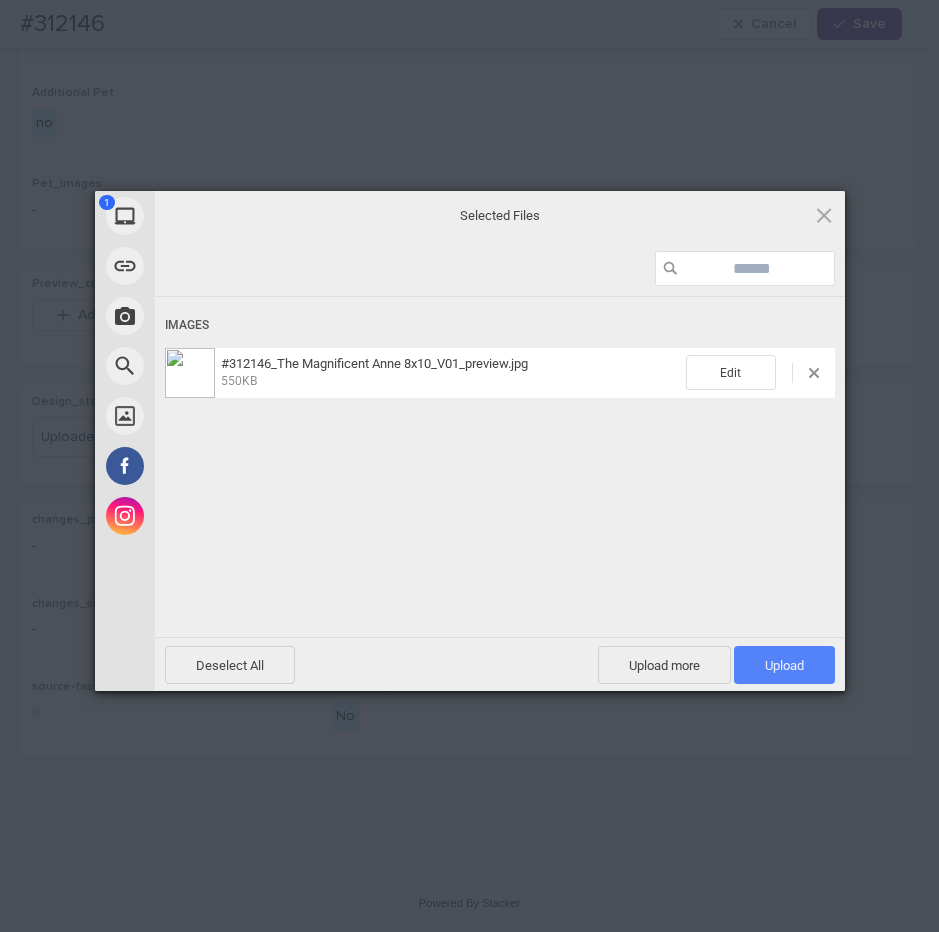 click on "Upload
1" at bounding box center [784, 665] 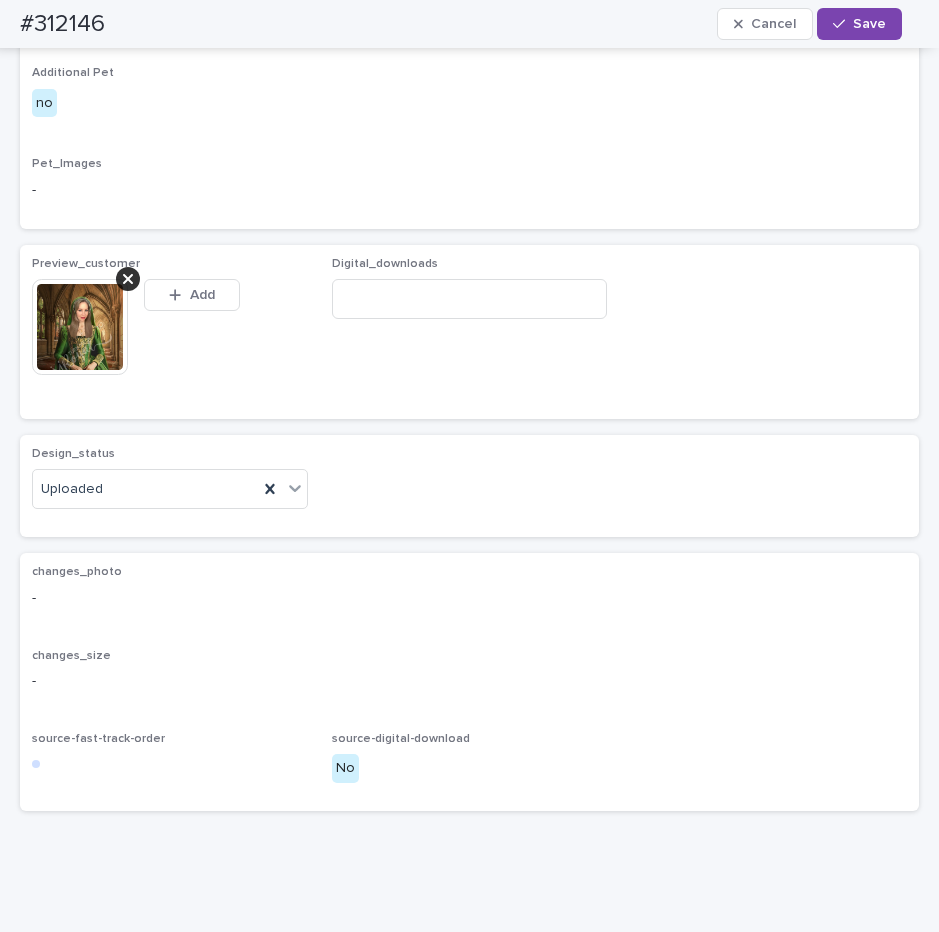 scroll, scrollTop: 1092, scrollLeft: 0, axis: vertical 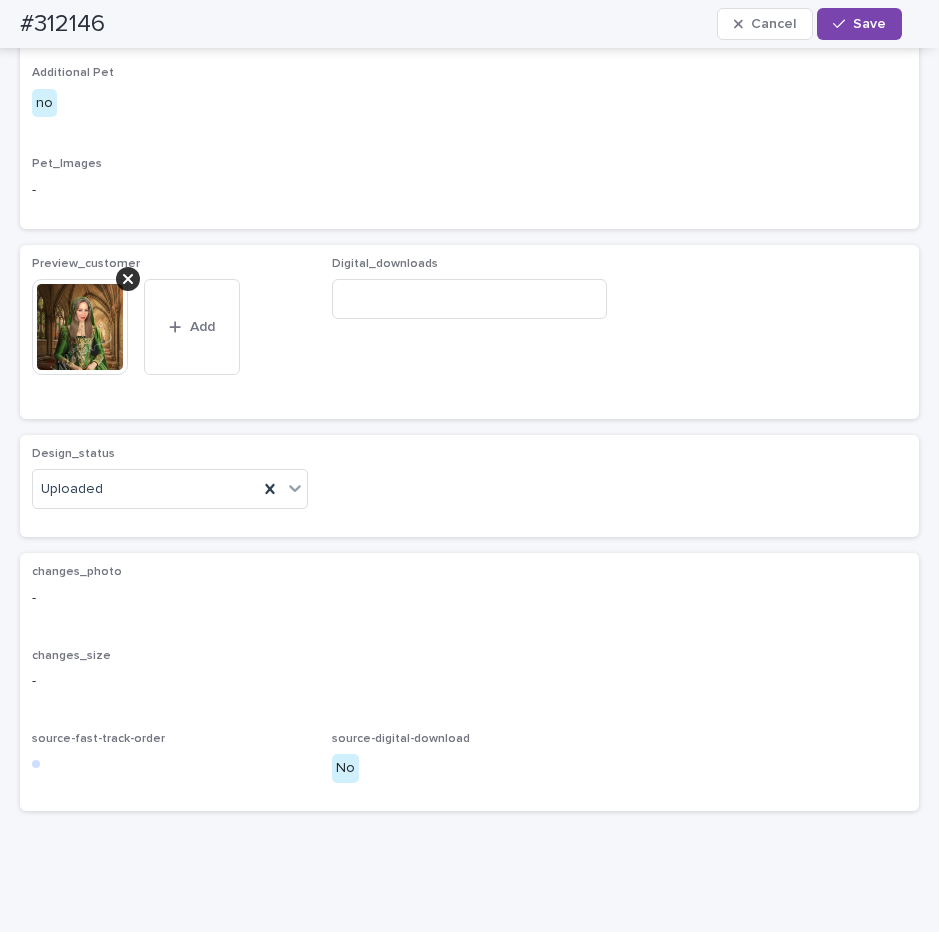 click on "Save" at bounding box center (869, 24) 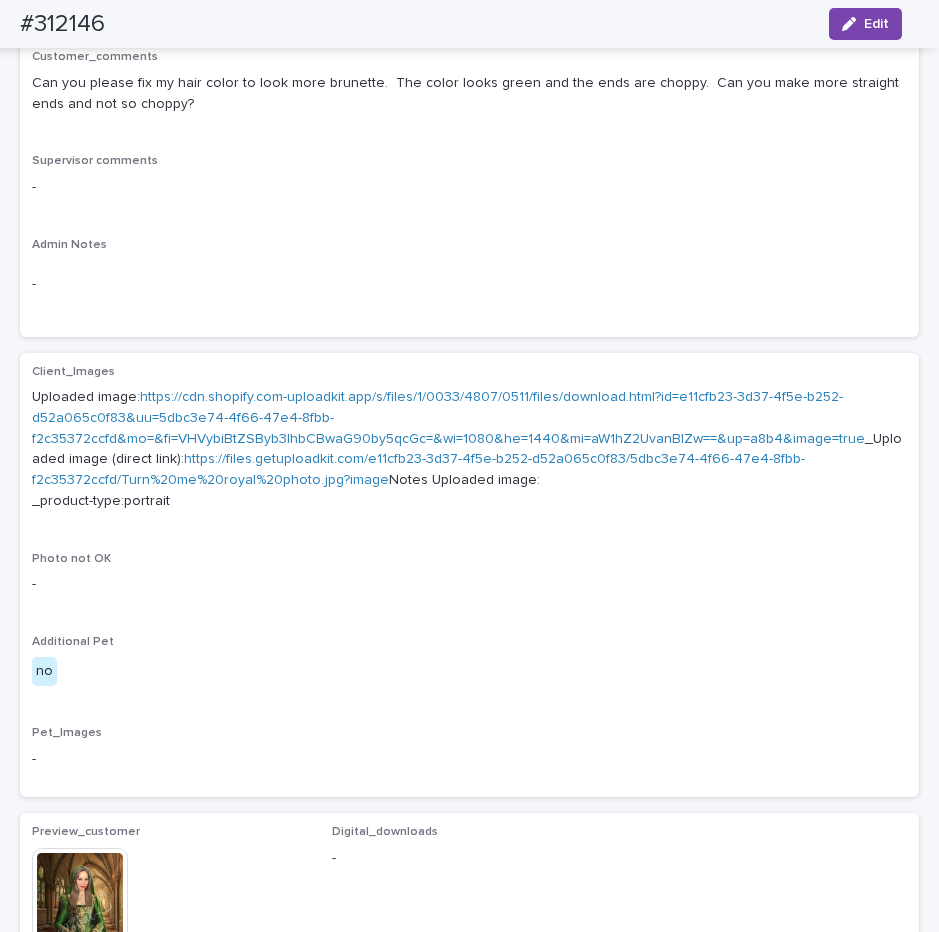 scroll, scrollTop: 0, scrollLeft: 0, axis: both 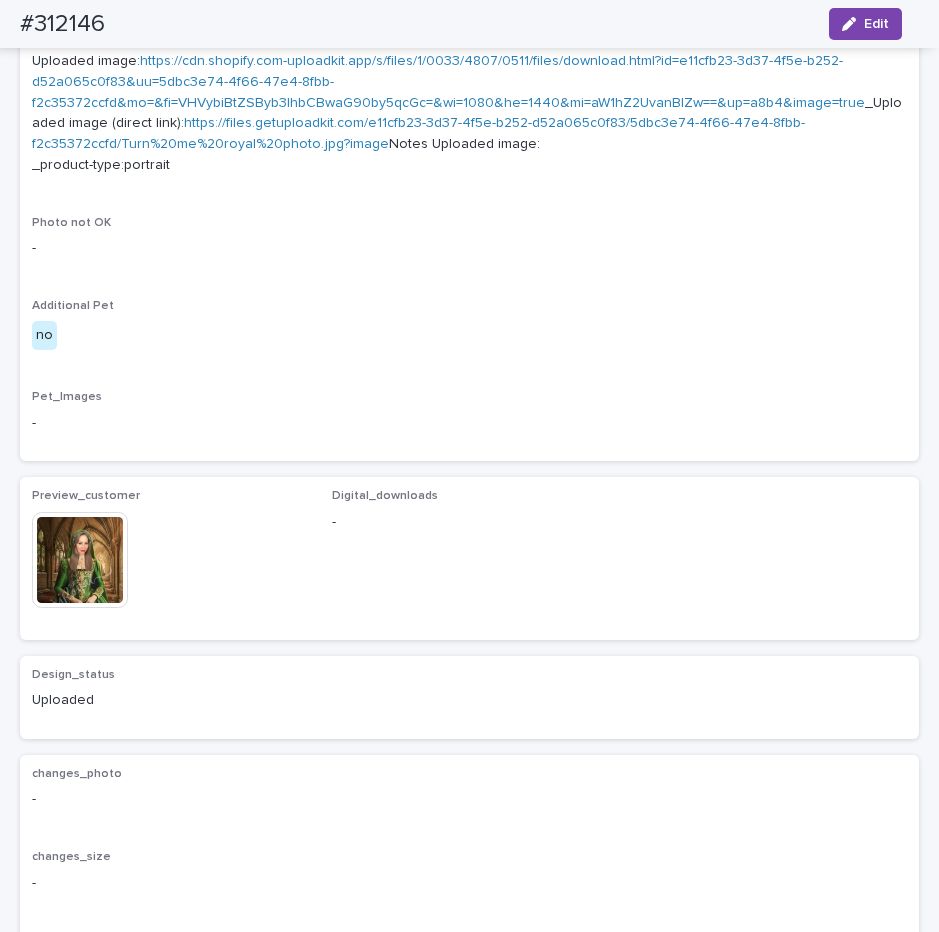 click at bounding box center (80, 560) 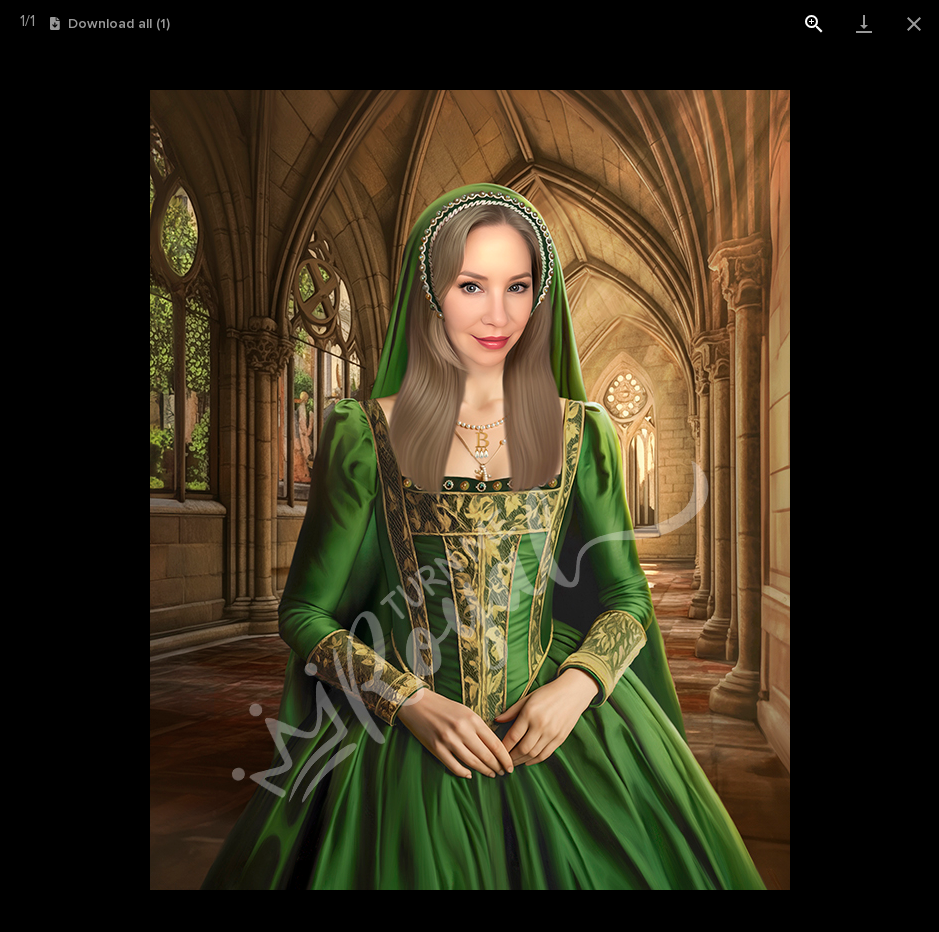 click at bounding box center (814, 23) 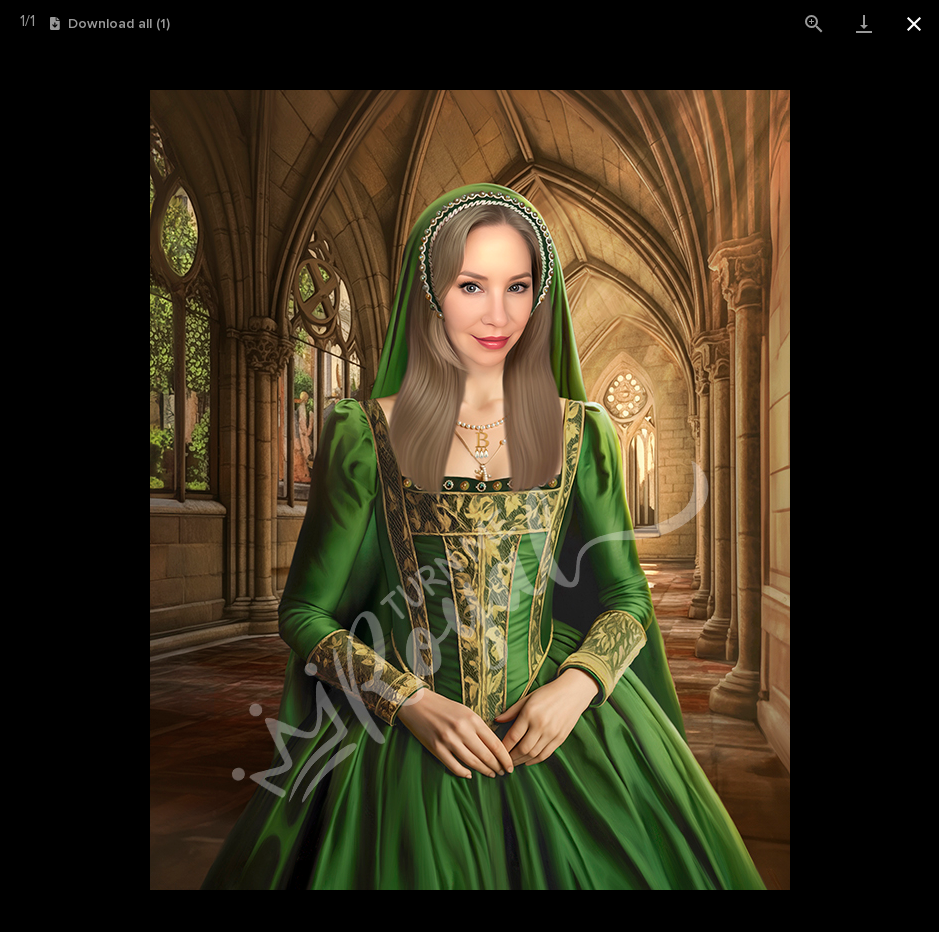 click at bounding box center [914, 23] 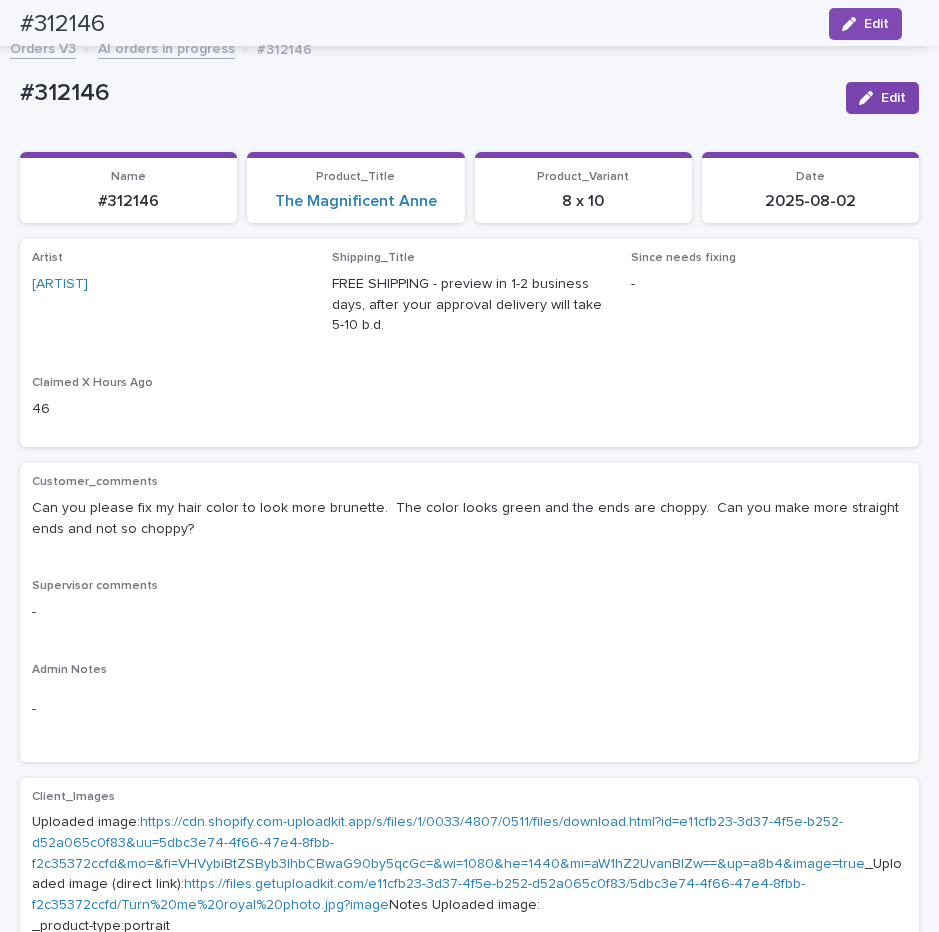 scroll, scrollTop: 0, scrollLeft: 0, axis: both 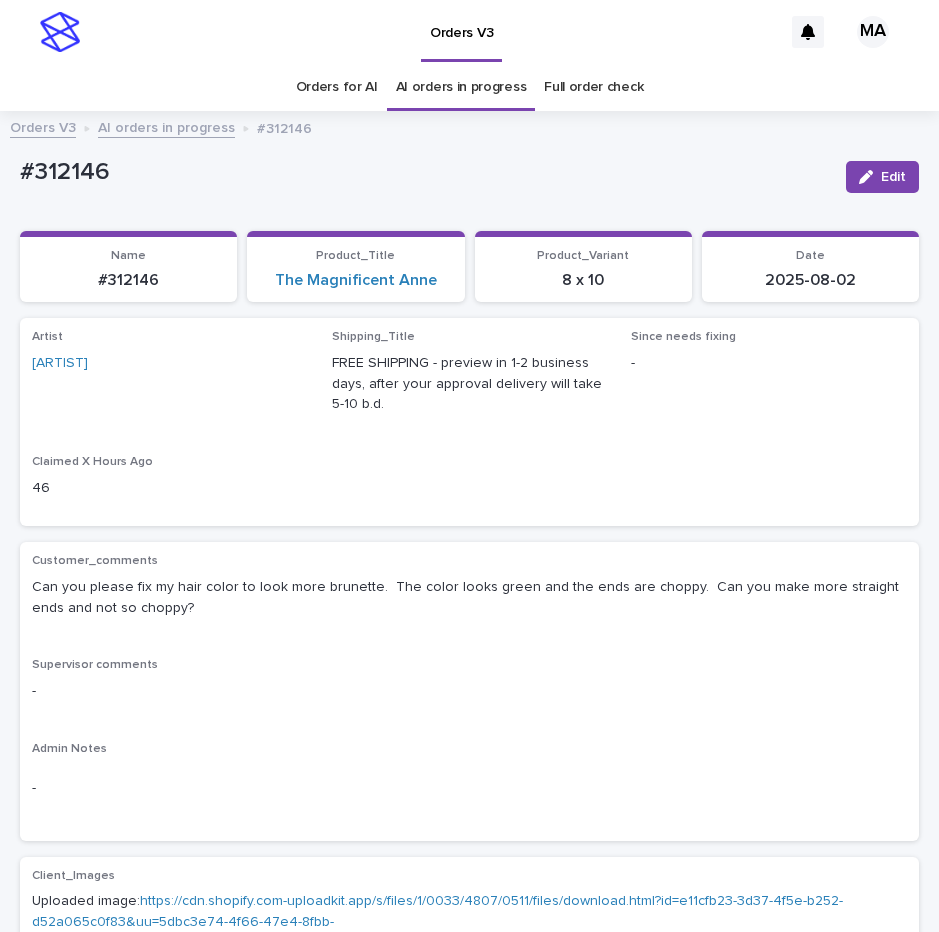 click on "Full order check" at bounding box center [593, 87] 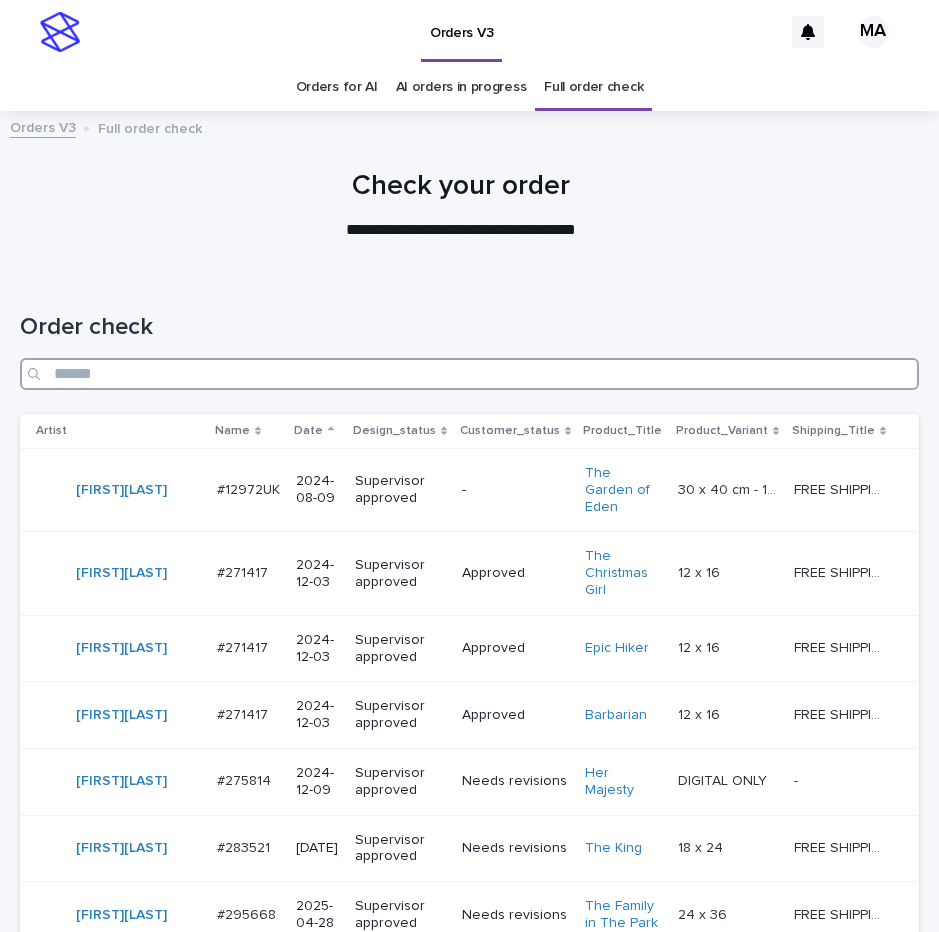 click at bounding box center [469, 374] 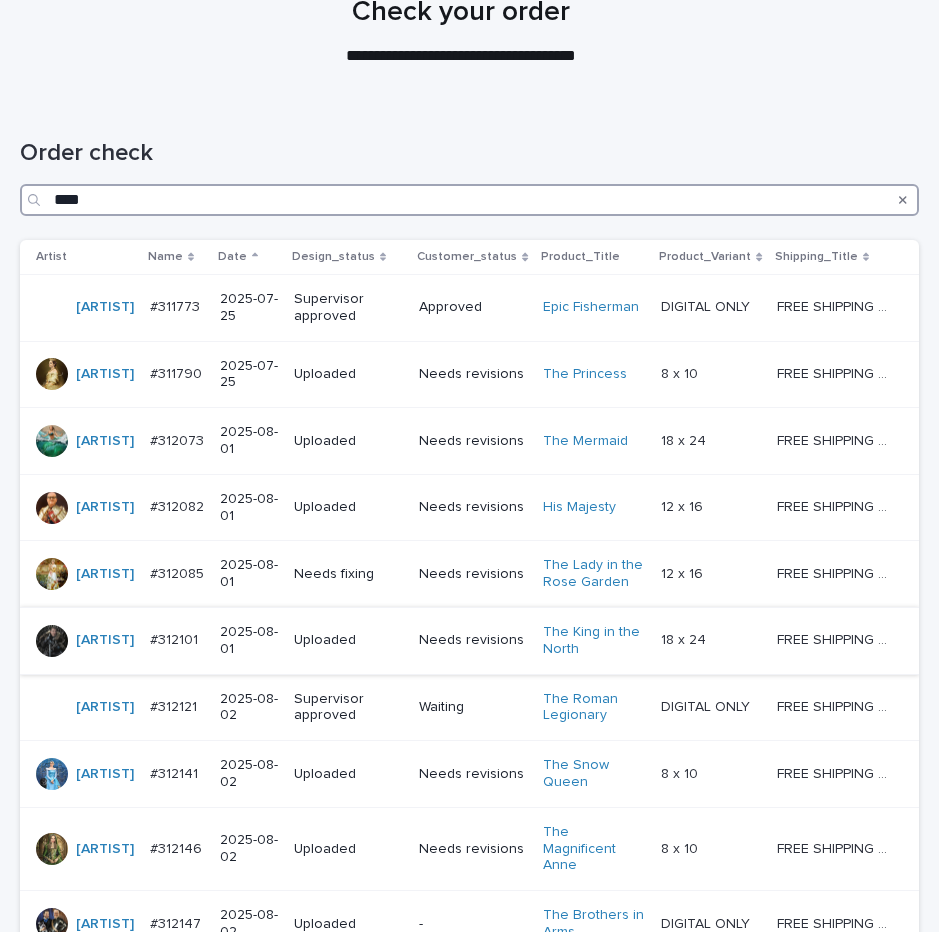 scroll, scrollTop: 168, scrollLeft: 0, axis: vertical 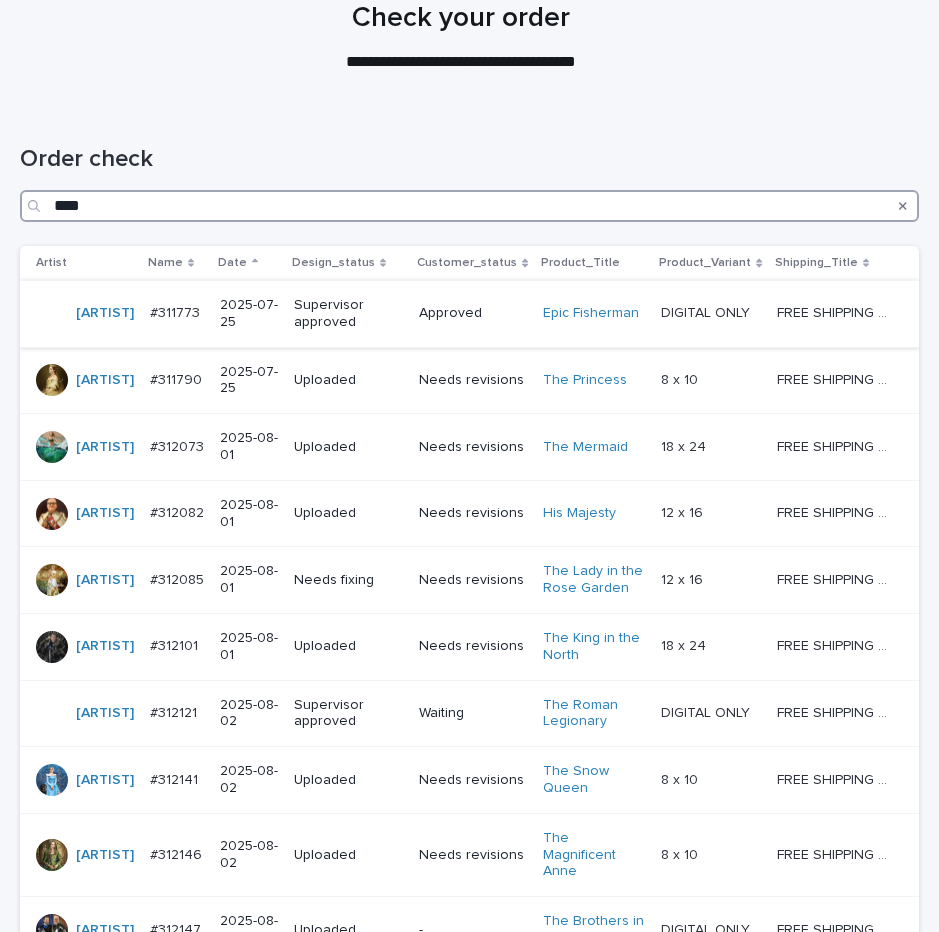 type on "****" 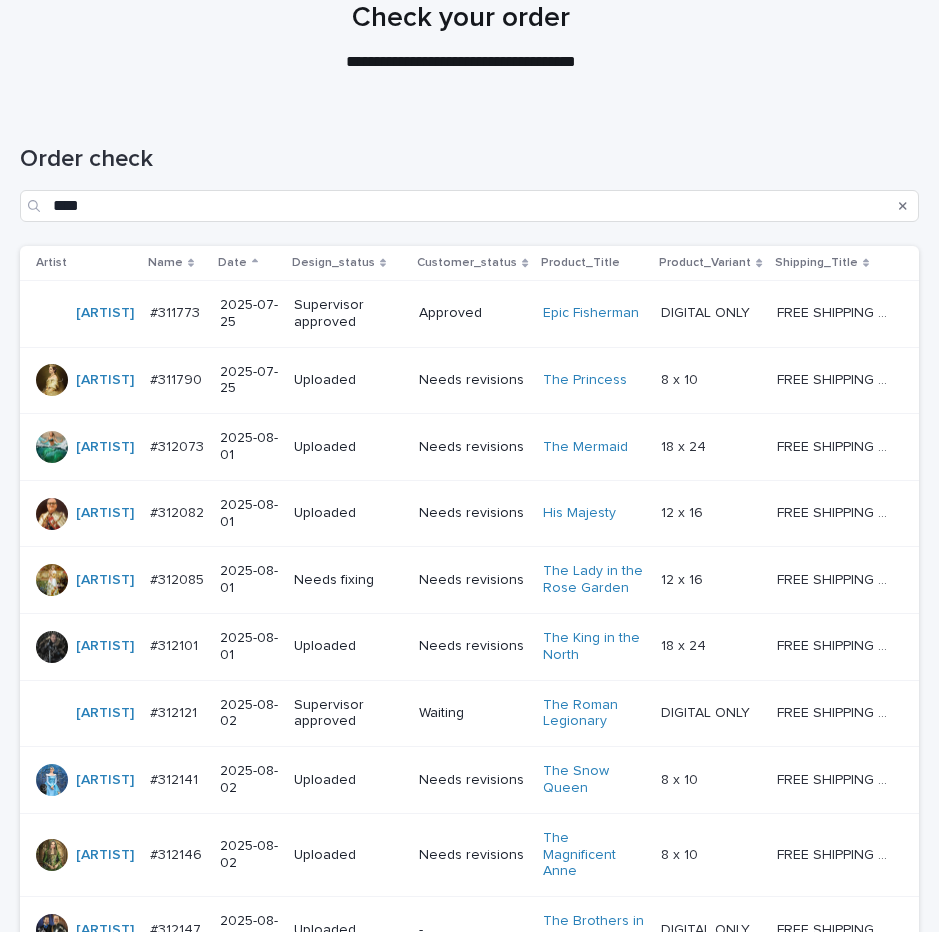 click on "Approved" at bounding box center (472, 313) 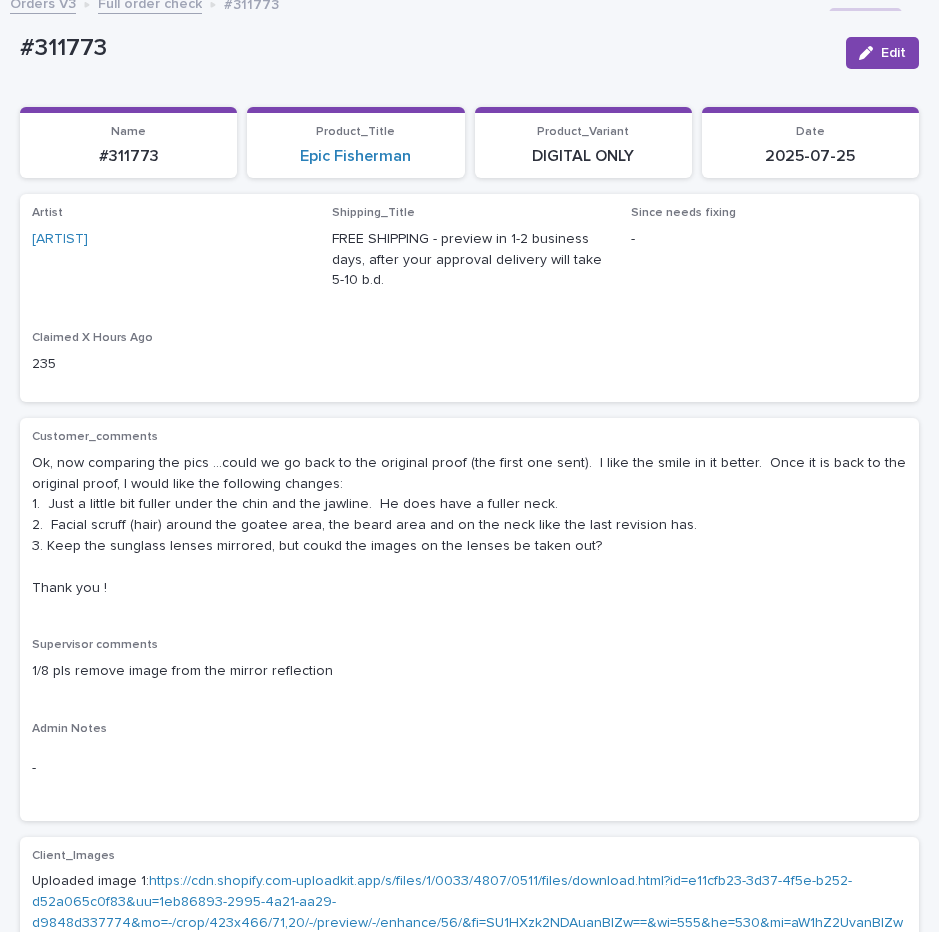 scroll, scrollTop: 0, scrollLeft: 0, axis: both 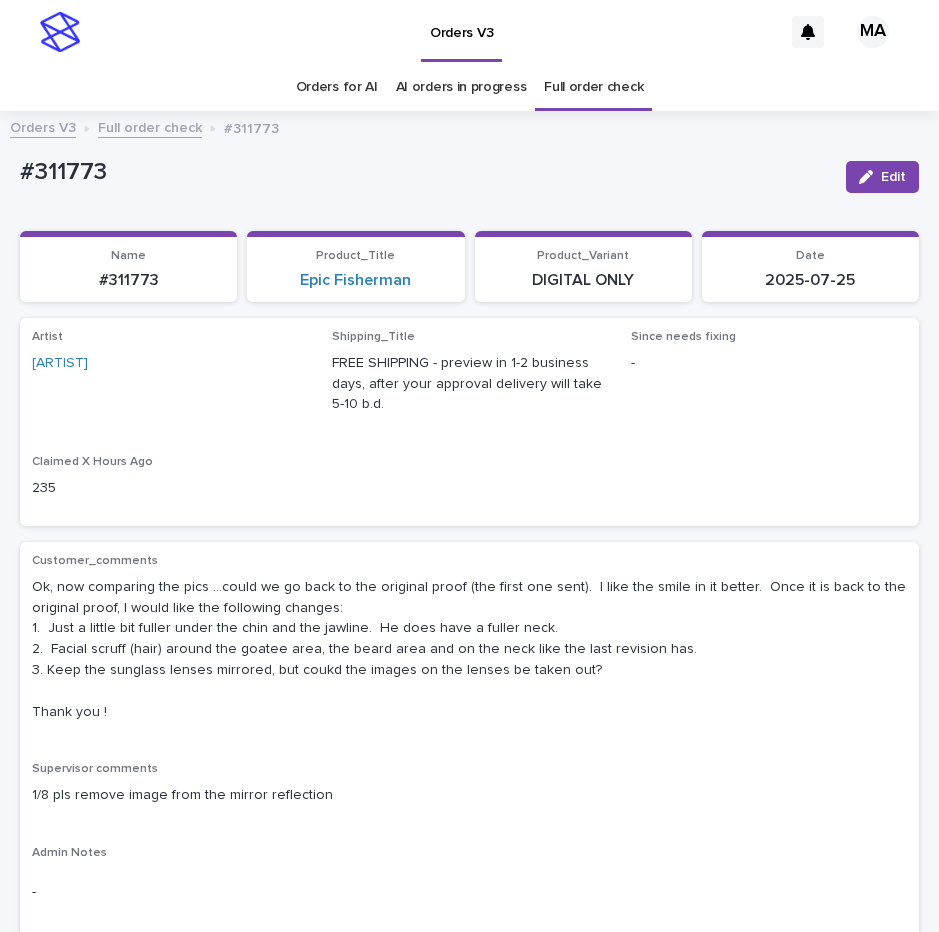 click on "Full order check" at bounding box center [150, 126] 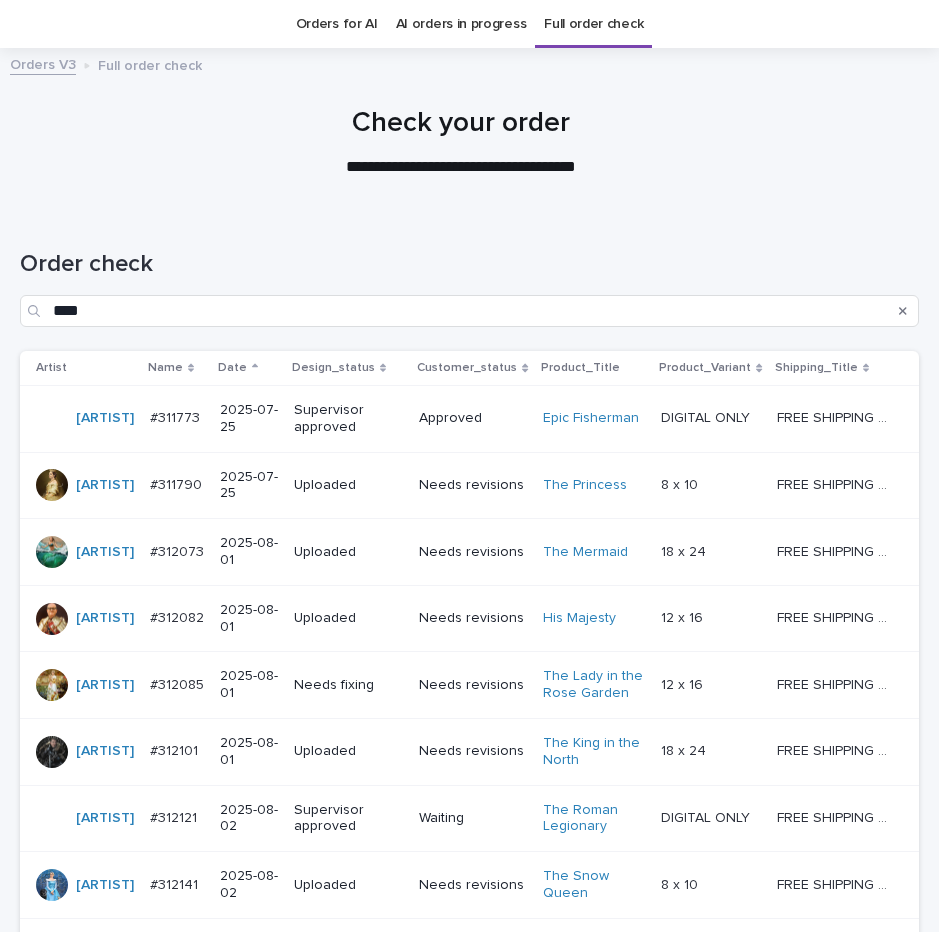 scroll, scrollTop: 0, scrollLeft: 0, axis: both 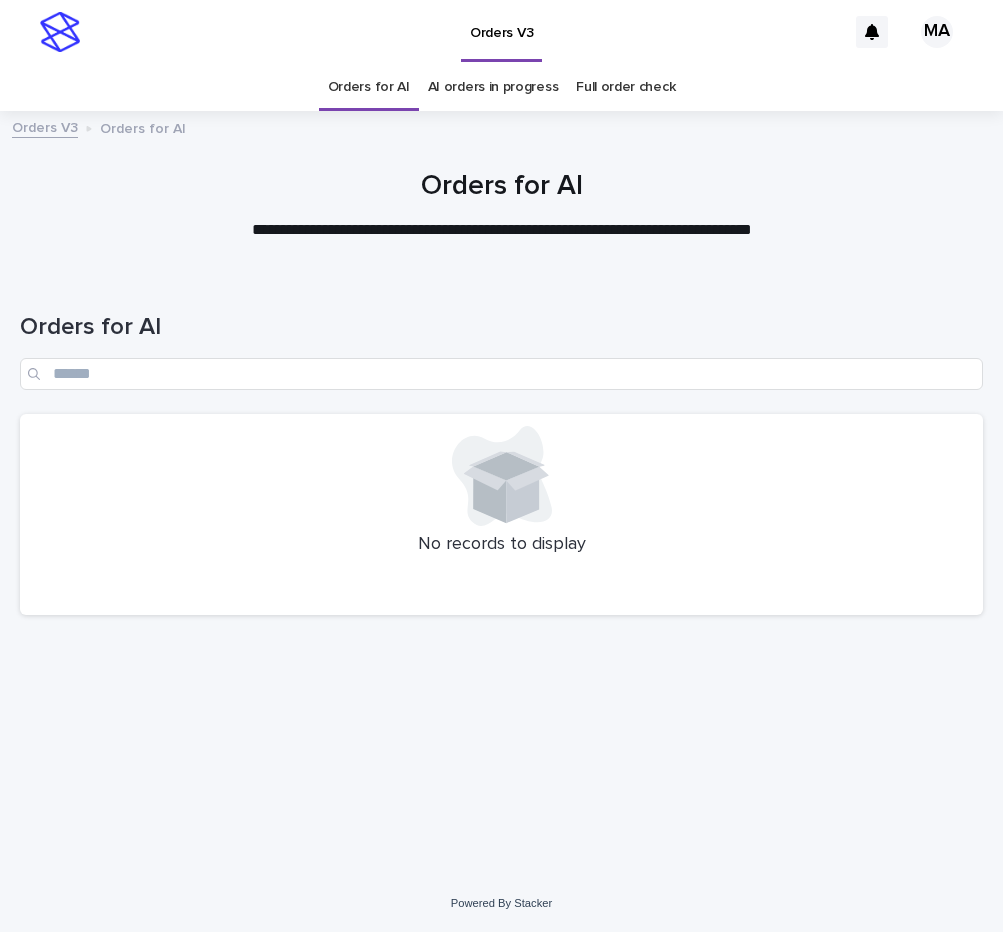 click on "**********" at bounding box center [501, 206] 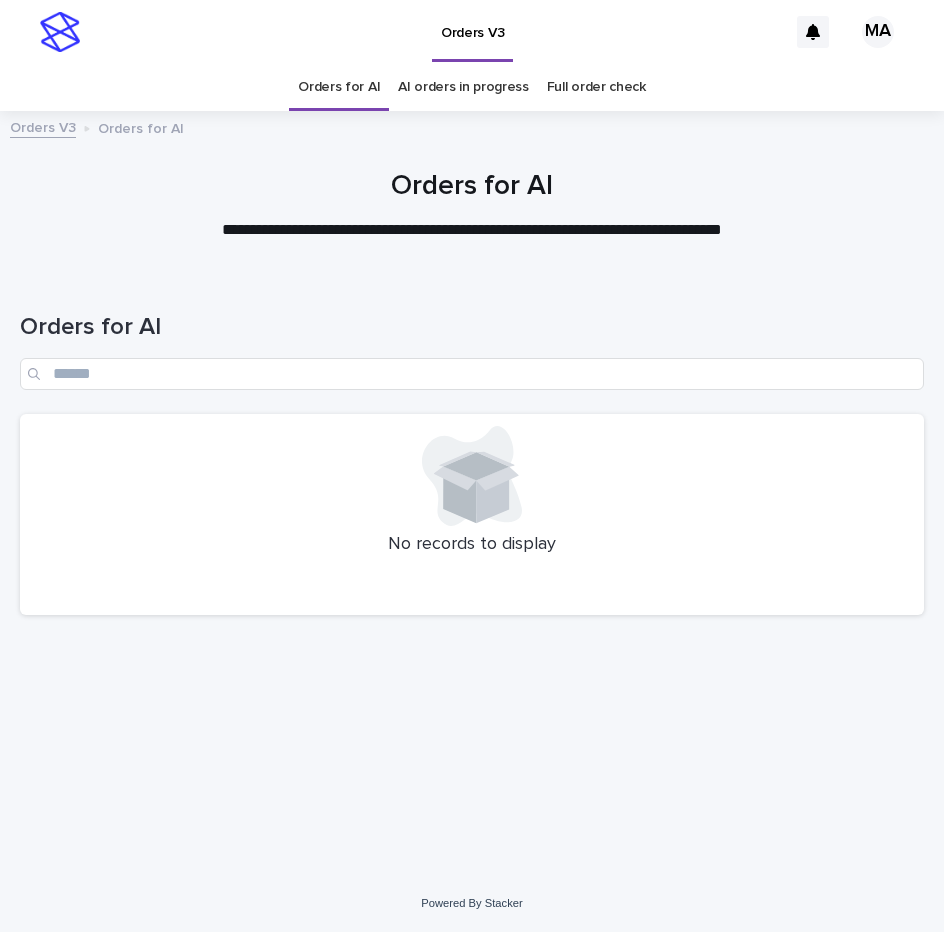 click on "Orders for AI" at bounding box center [472, 187] 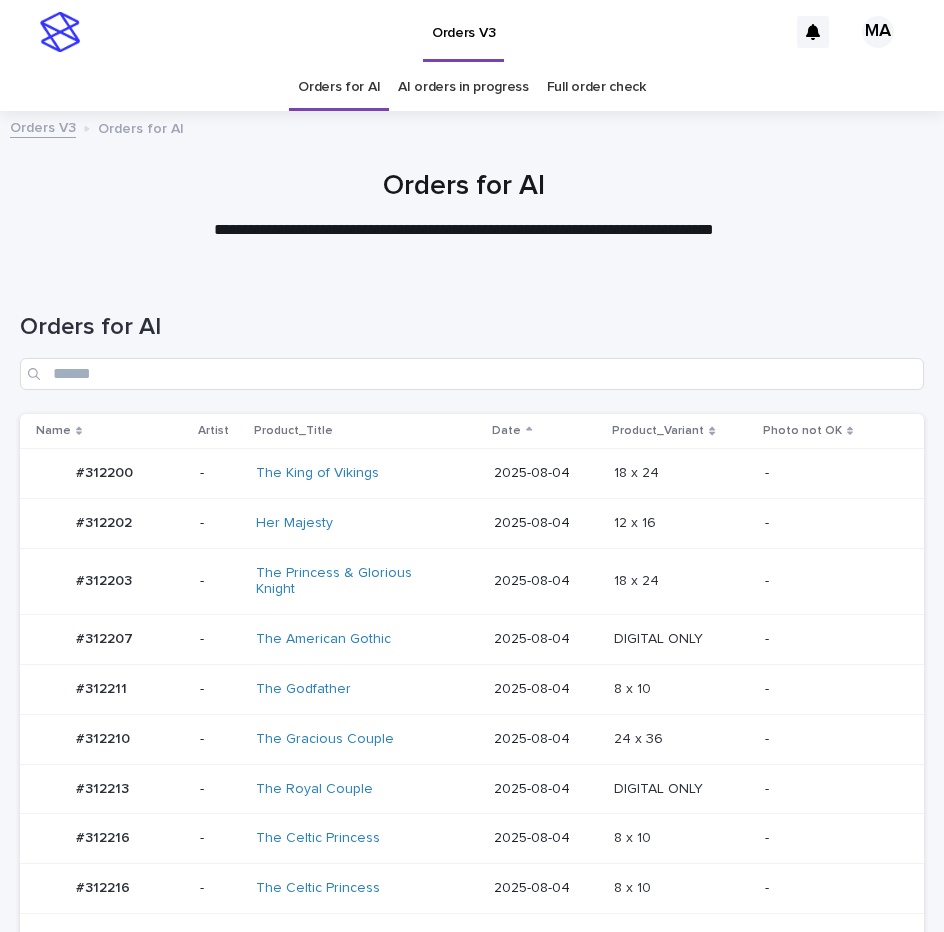 click on "-" at bounding box center [840, 739] 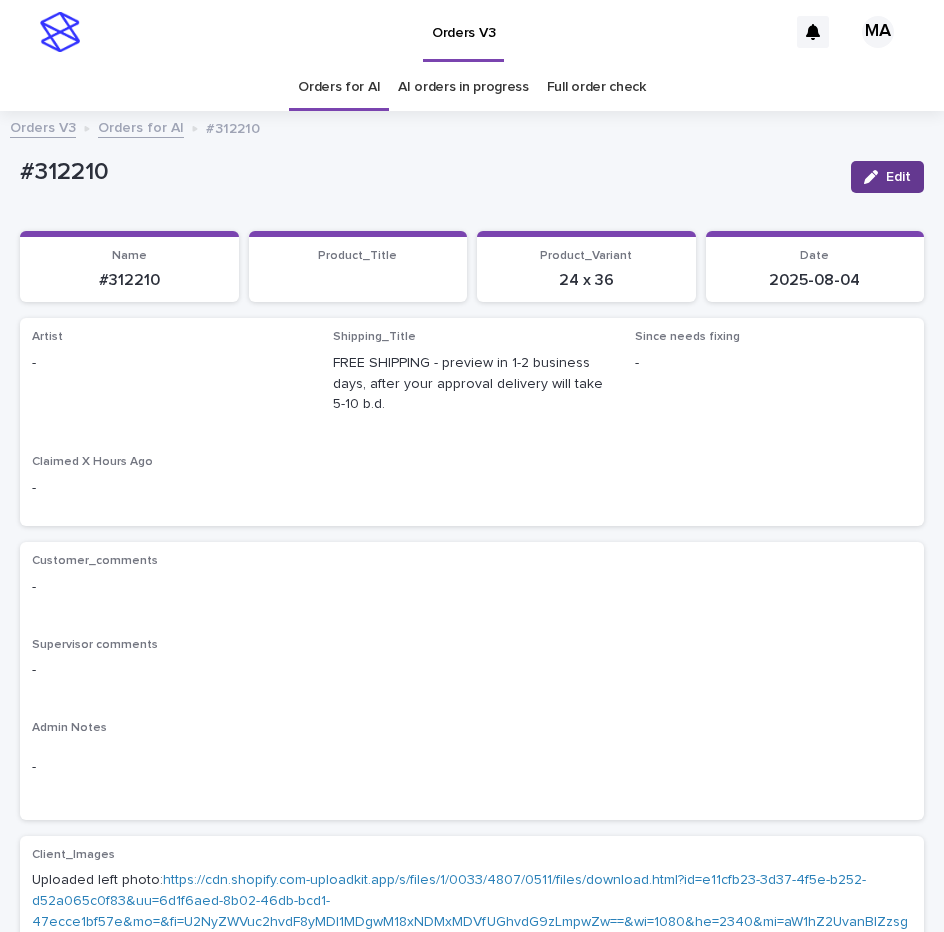 click on "Edit" at bounding box center [887, 177] 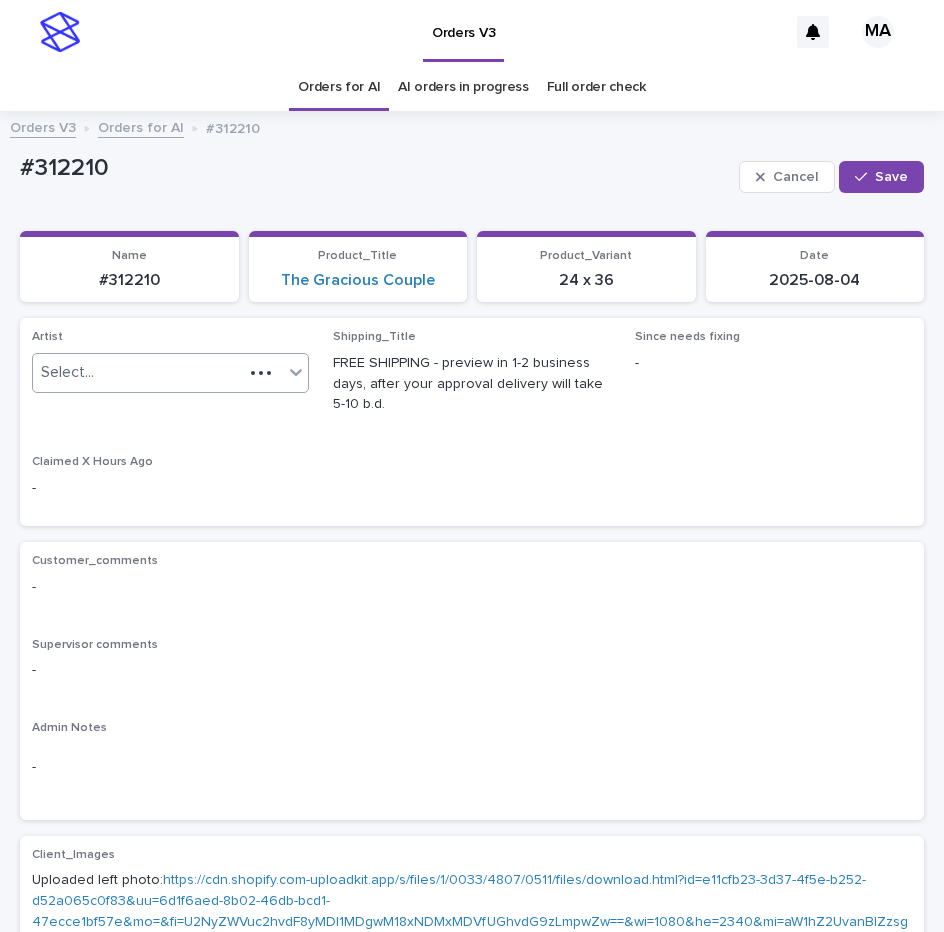 click on "Select..." at bounding box center [138, 372] 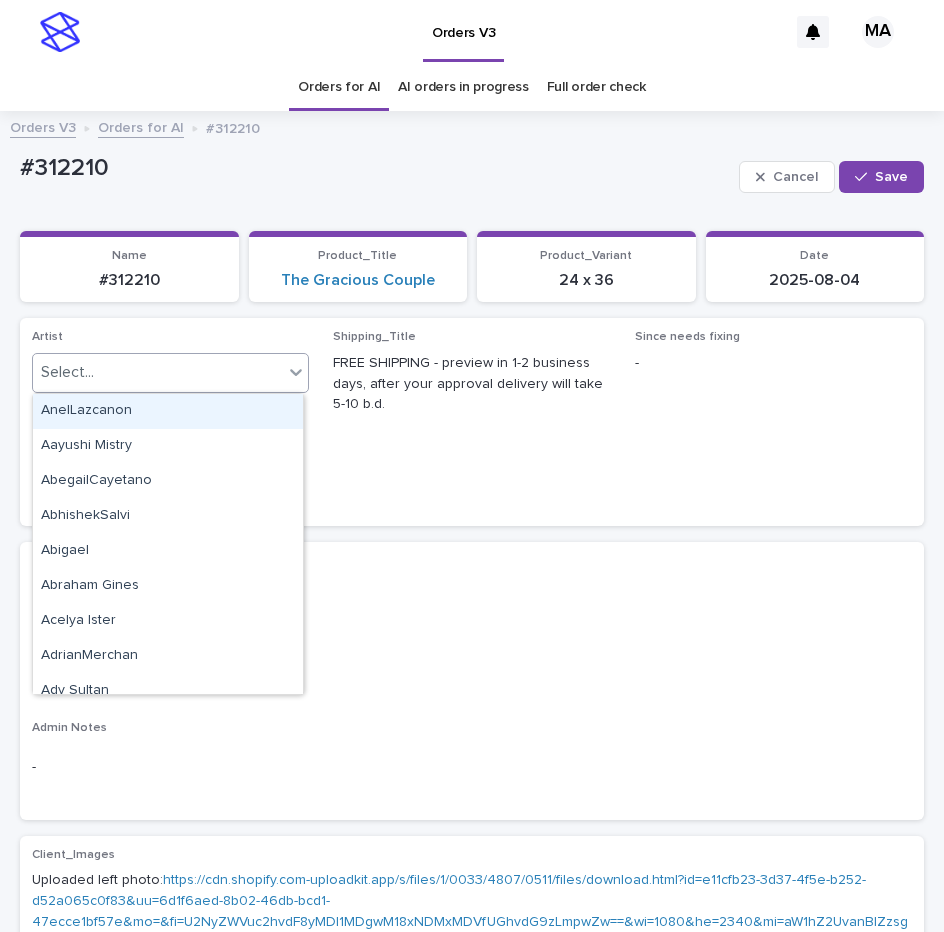 paste on "**********" 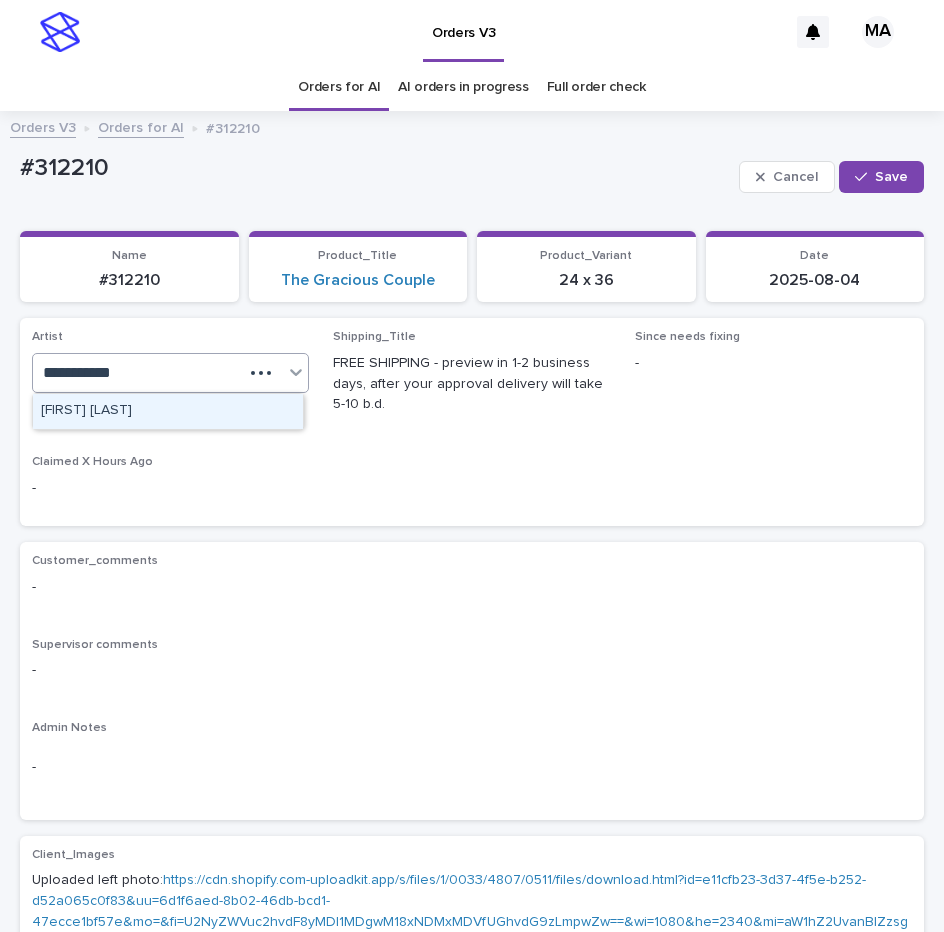 click on "MarkAnthony" at bounding box center [168, 411] 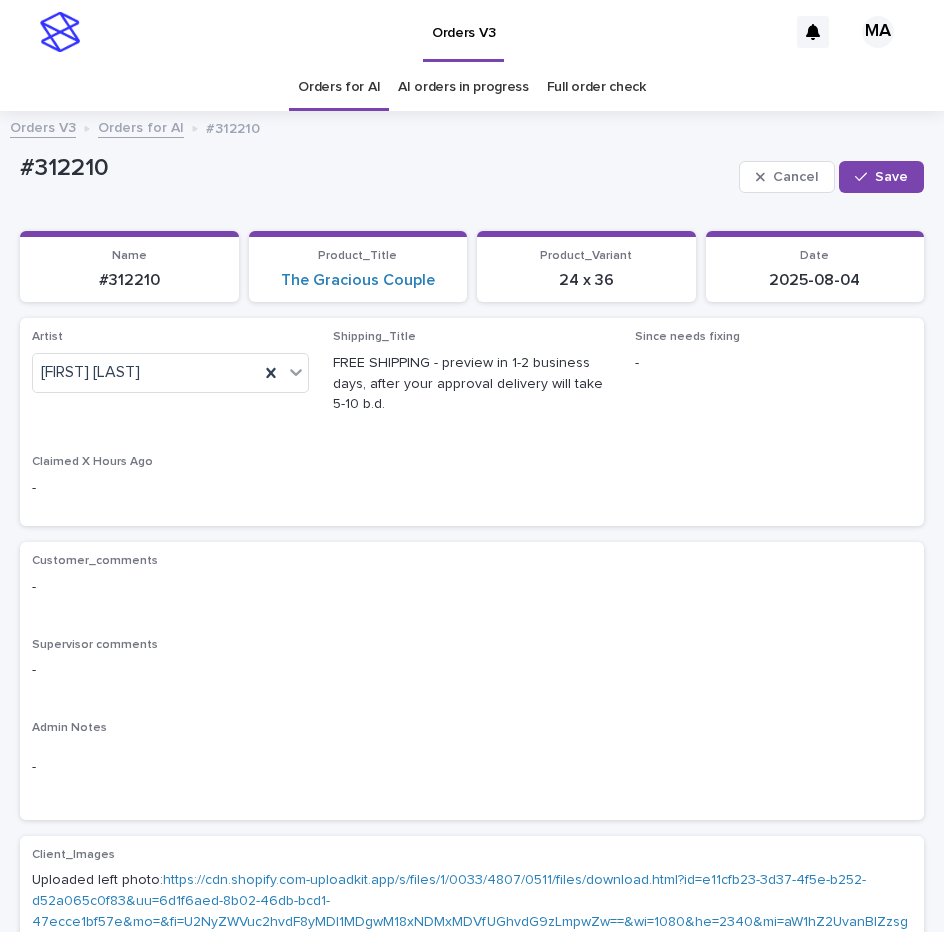 drag, startPoint x: 858, startPoint y: 183, endPoint x: 593, endPoint y: 113, distance: 274.08942 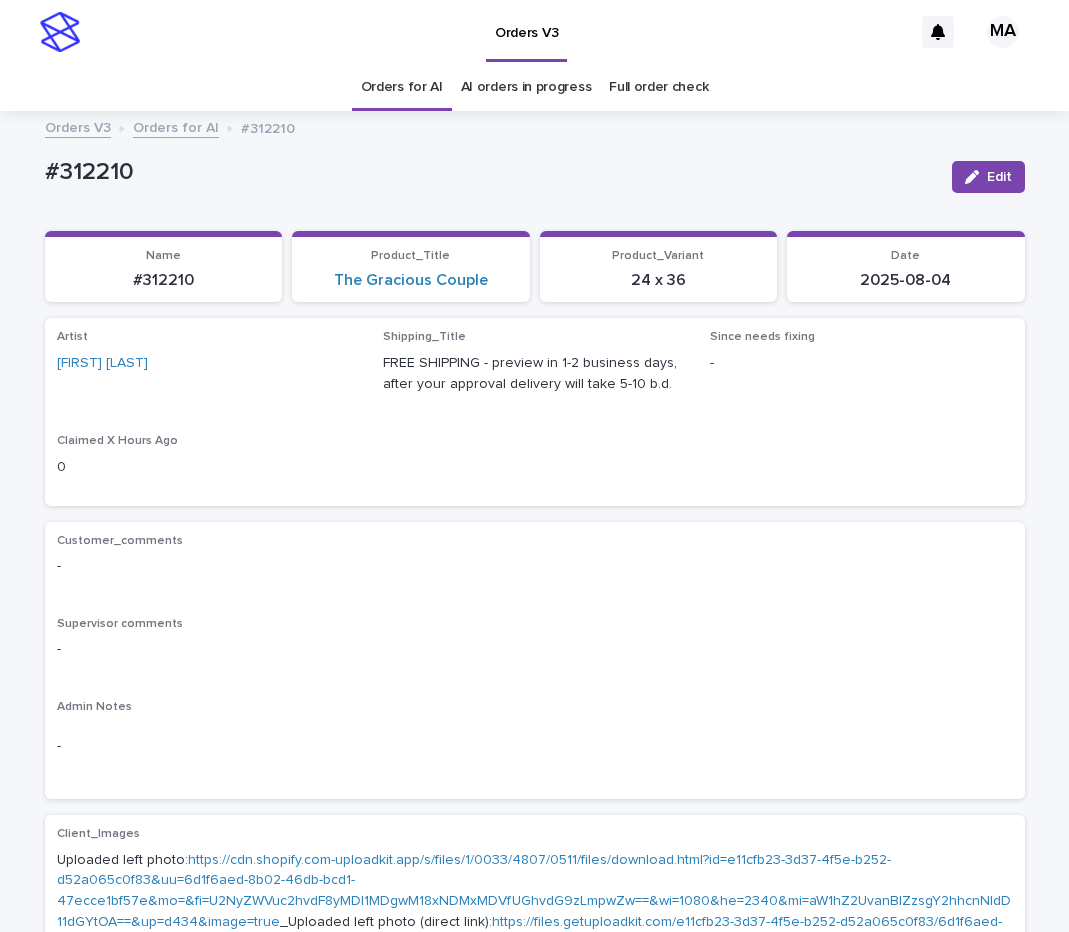 click on "#312210" at bounding box center [490, 172] 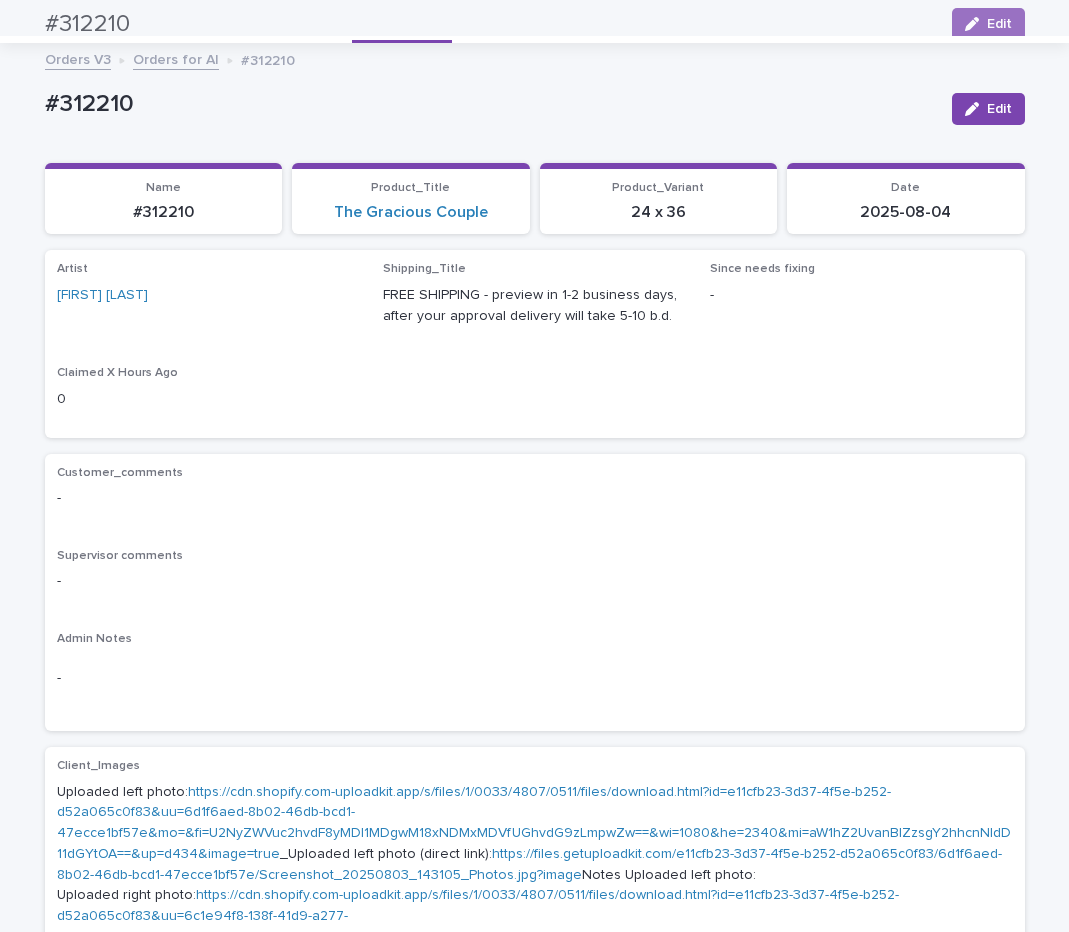 scroll, scrollTop: 0, scrollLeft: 0, axis: both 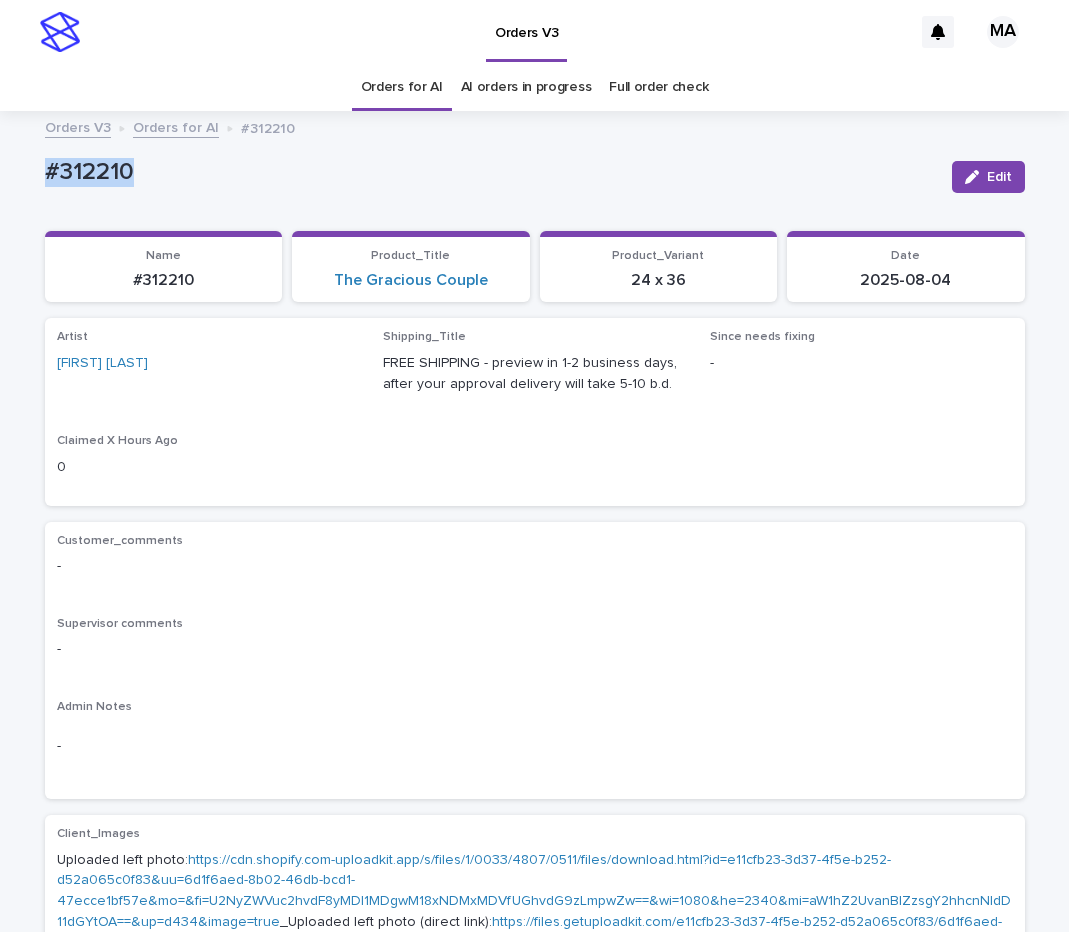 drag, startPoint x: 186, startPoint y: 175, endPoint x: -16, endPoint y: 182, distance: 202.12125 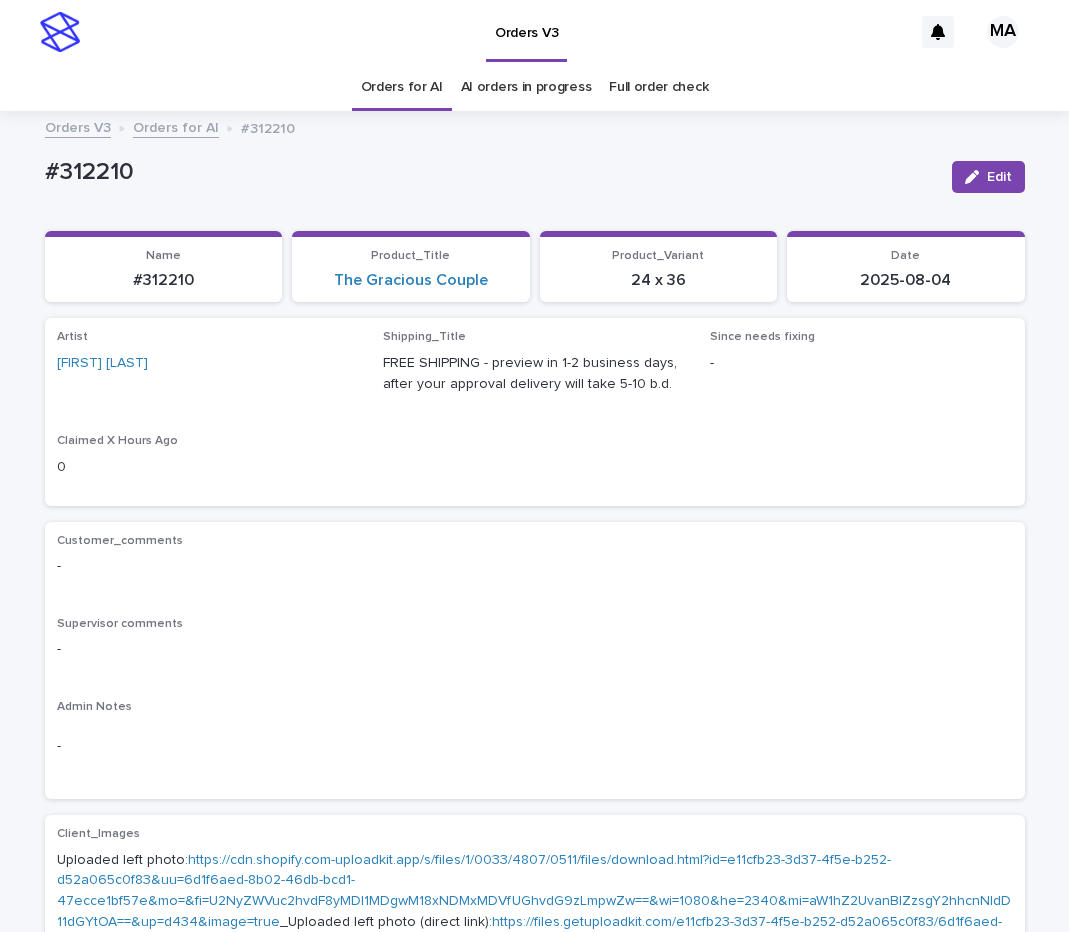 click on "Artist MarkAnthony   Shipping_Title FREE SHIPPING - preview in 1-2 business days, after your approval delivery will take 5-10 b.d. Since needs fixing - Claimed X Hours Ago 0" at bounding box center (535, 411) 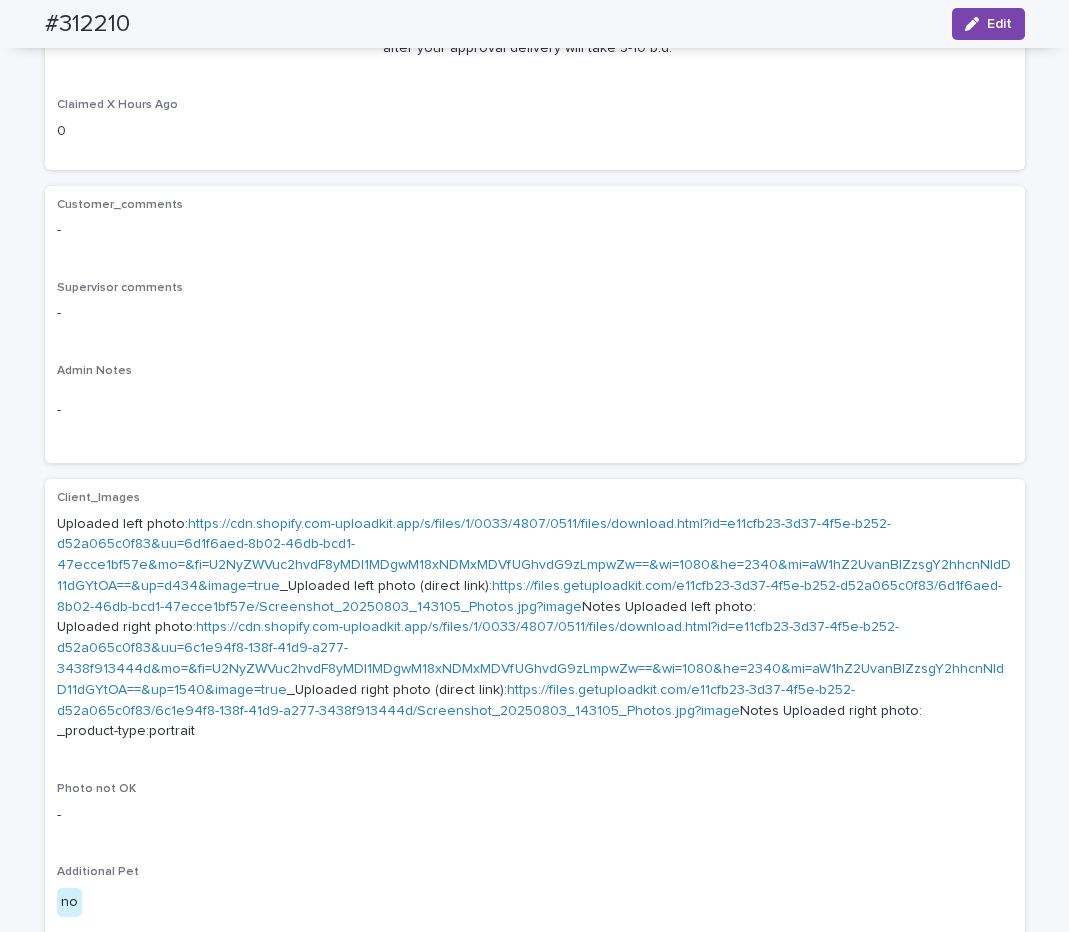 click on "https://cdn.shopify.com-uploadkit.app/s/files/1/0033/4807/0511/files/download.html?id=e11cfb23-3d37-4f5e-b252-d52a065c0f83&uu=6d1f6aed-8b02-46db-bcd1-47ecce1bf57e&mo=&fi=U2NyZWVuc2hvdF8yMDI1MDgwM18xNDMxMDVfUGhvdG9zLmpwZw==&wi=1080&he=2340&mi=aW1hZ2UvanBlZzsgY2hhcnNldD11dGYtOA==&up=d434&image=true" at bounding box center [534, 555] 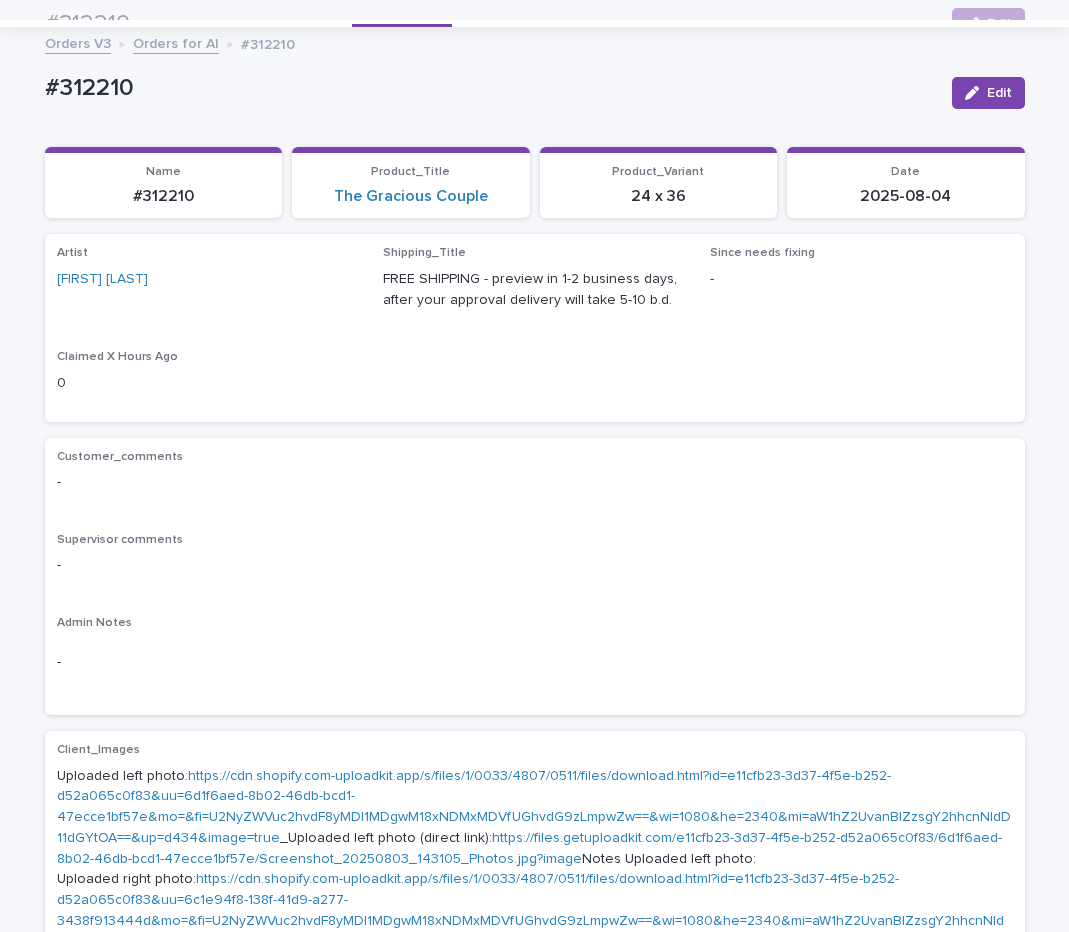 scroll, scrollTop: 0, scrollLeft: 0, axis: both 